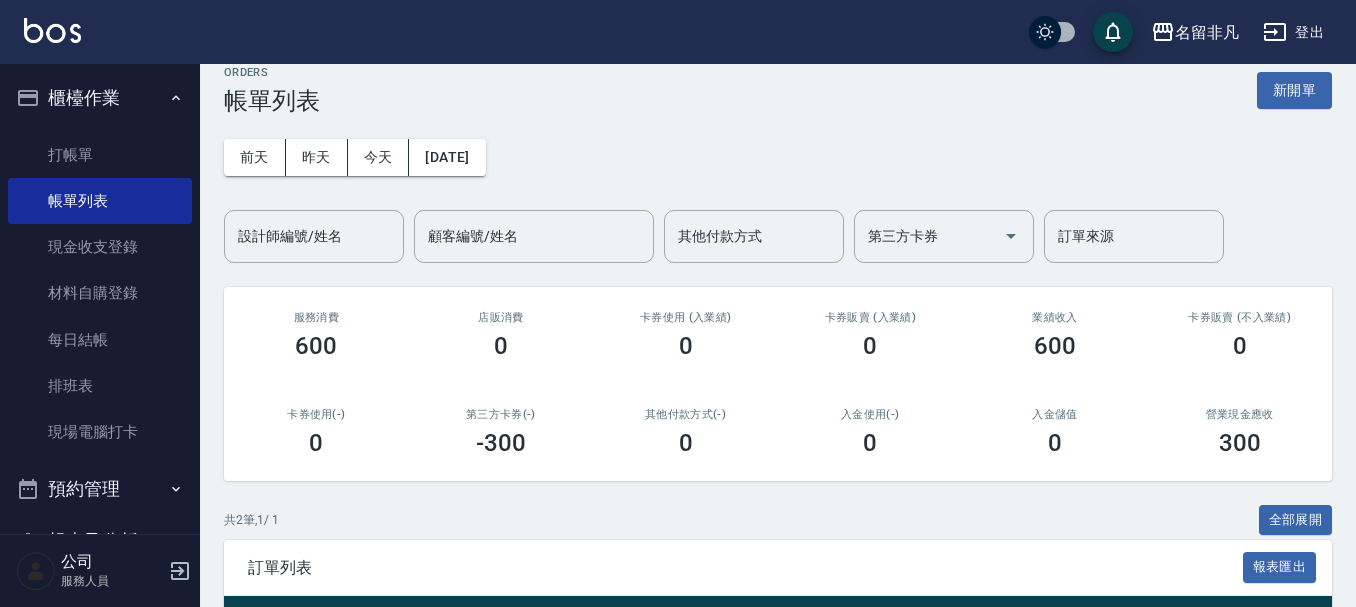 scroll, scrollTop: 0, scrollLeft: 0, axis: both 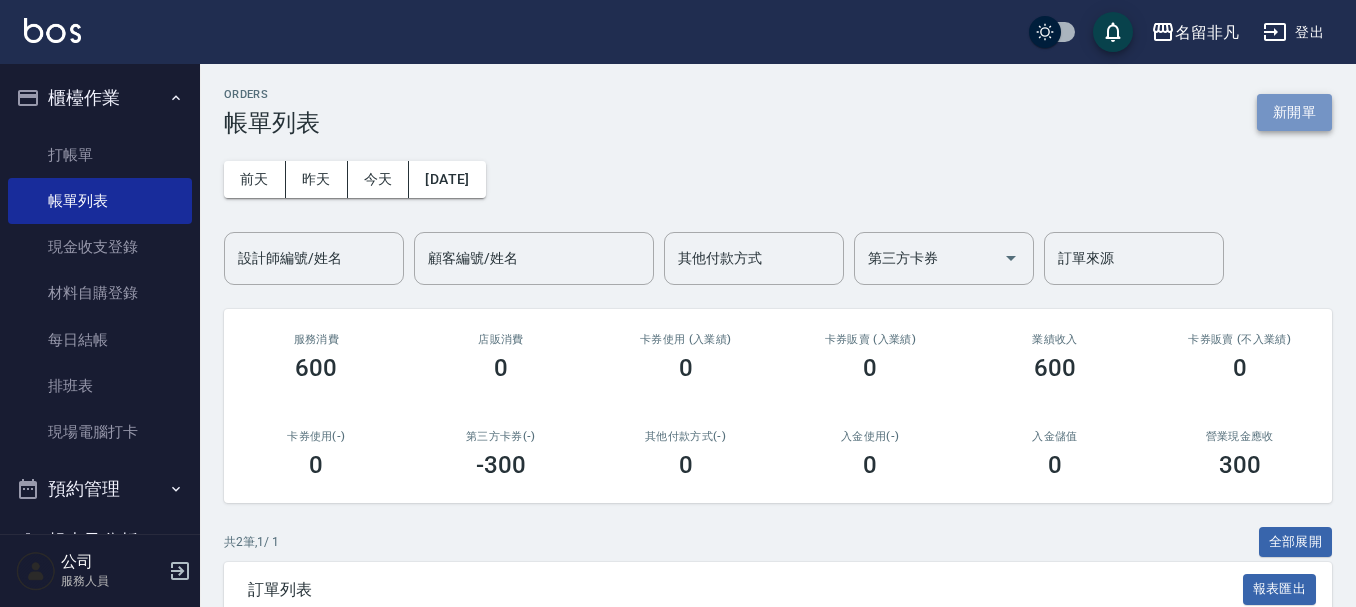 click on "新開單" at bounding box center [1294, 112] 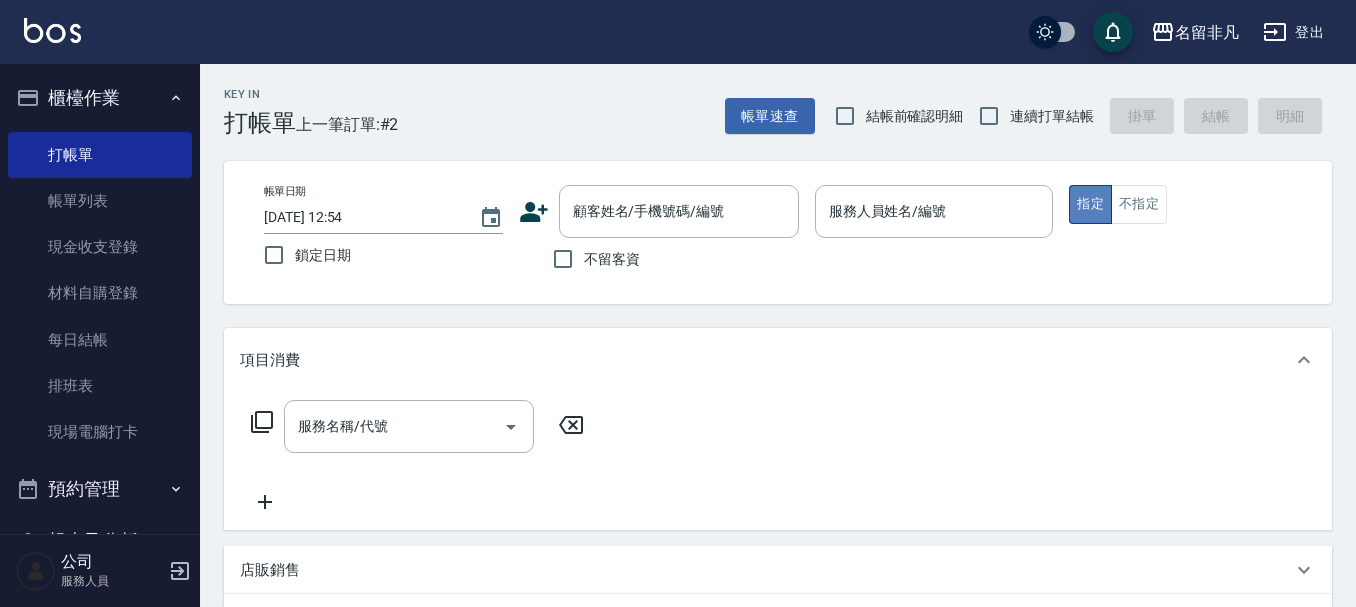 click on "指定" at bounding box center [1090, 204] 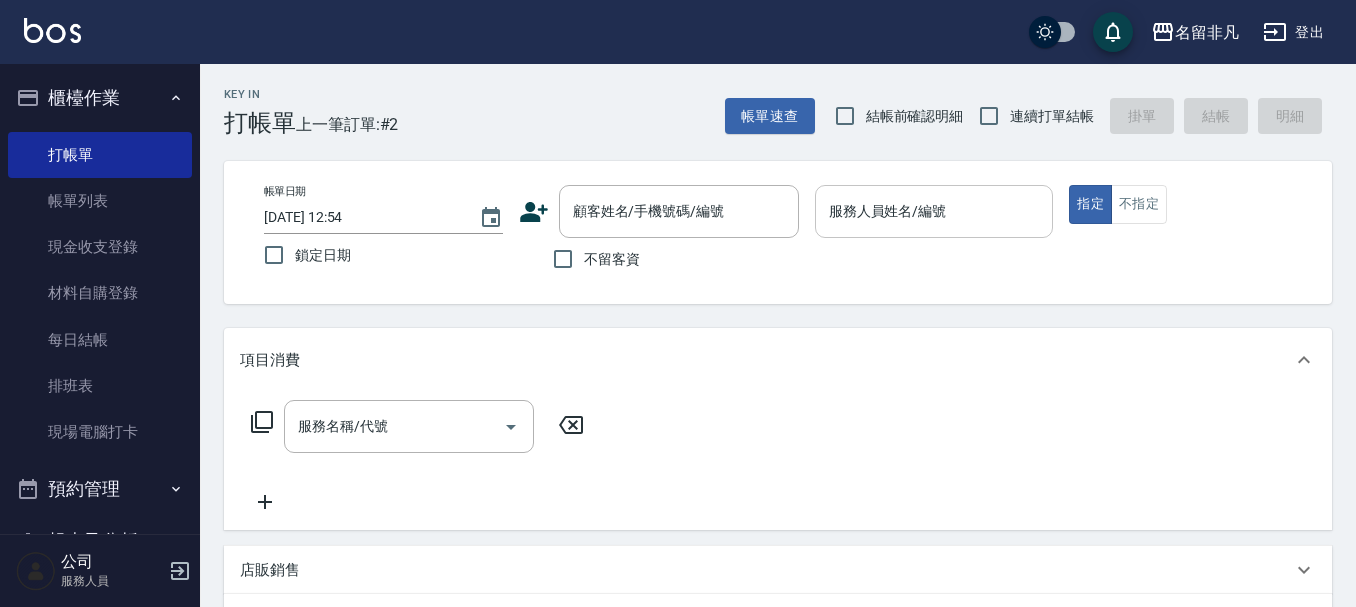 click on "服務人員姓名/編號" at bounding box center [934, 211] 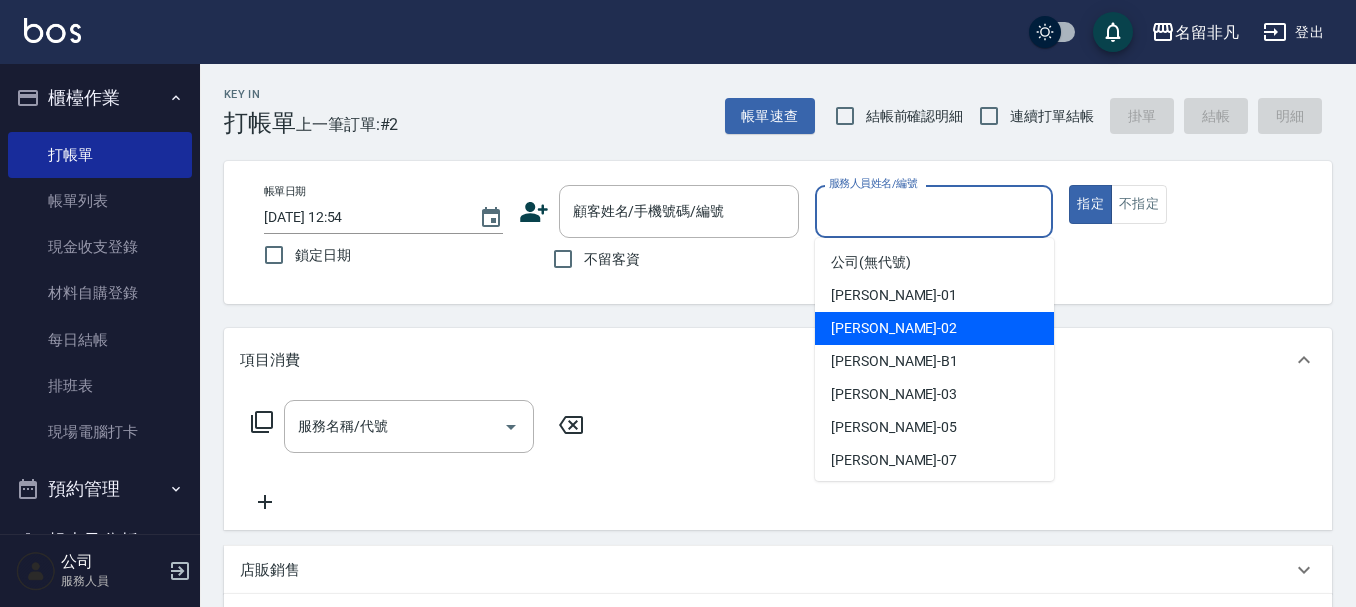 click on "[PERSON_NAME]-02" at bounding box center [934, 328] 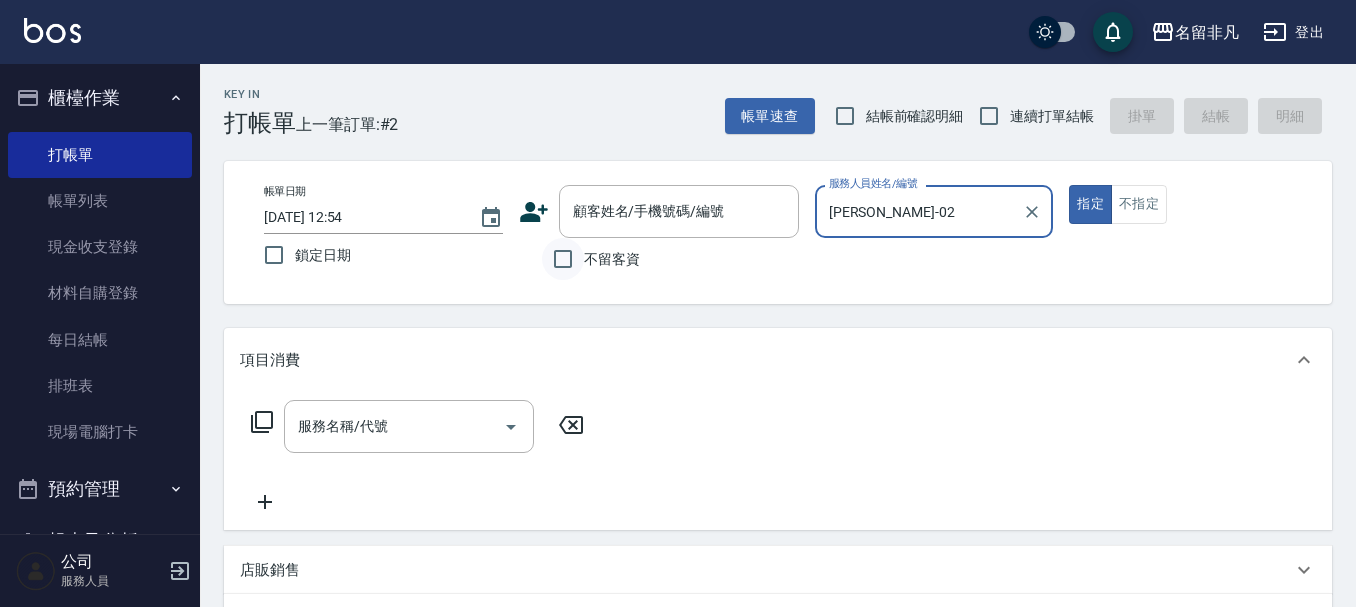 click on "不留客資" at bounding box center (563, 259) 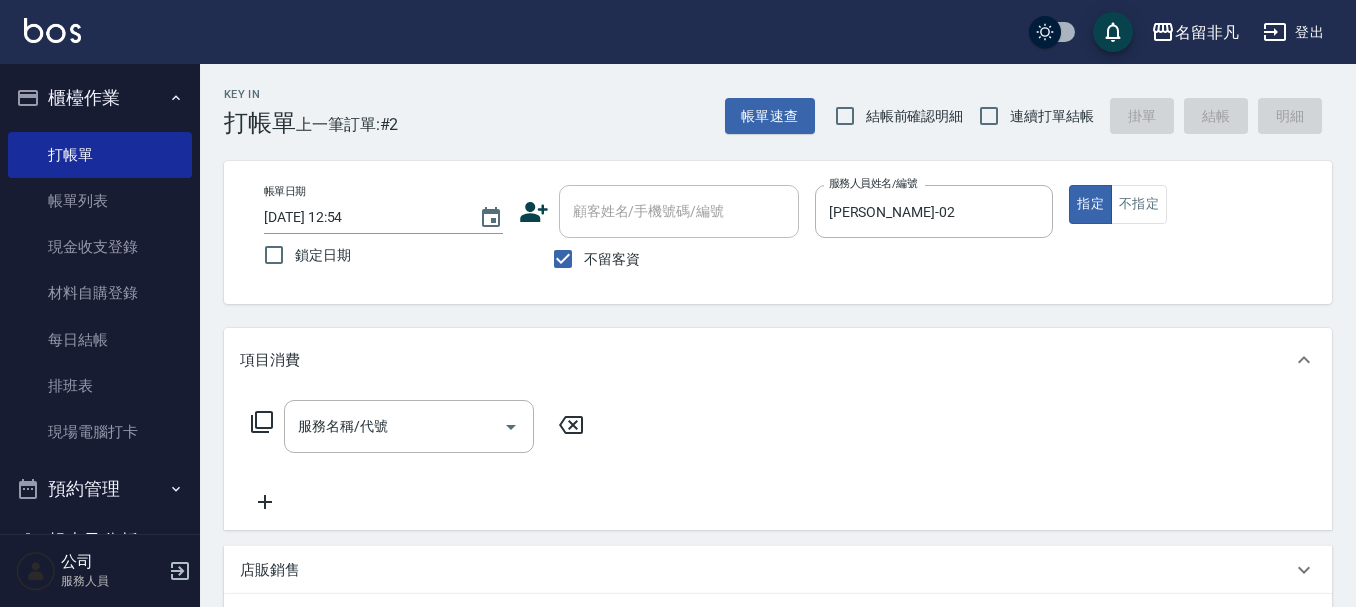 click 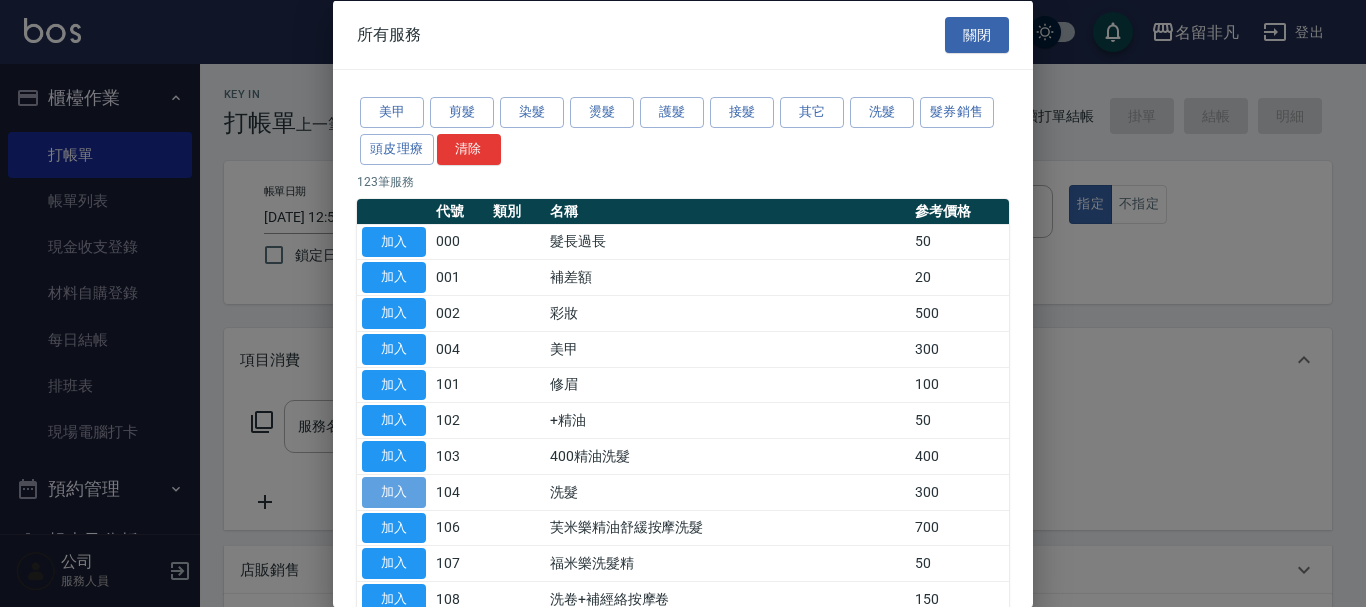 click on "加入" at bounding box center (394, 491) 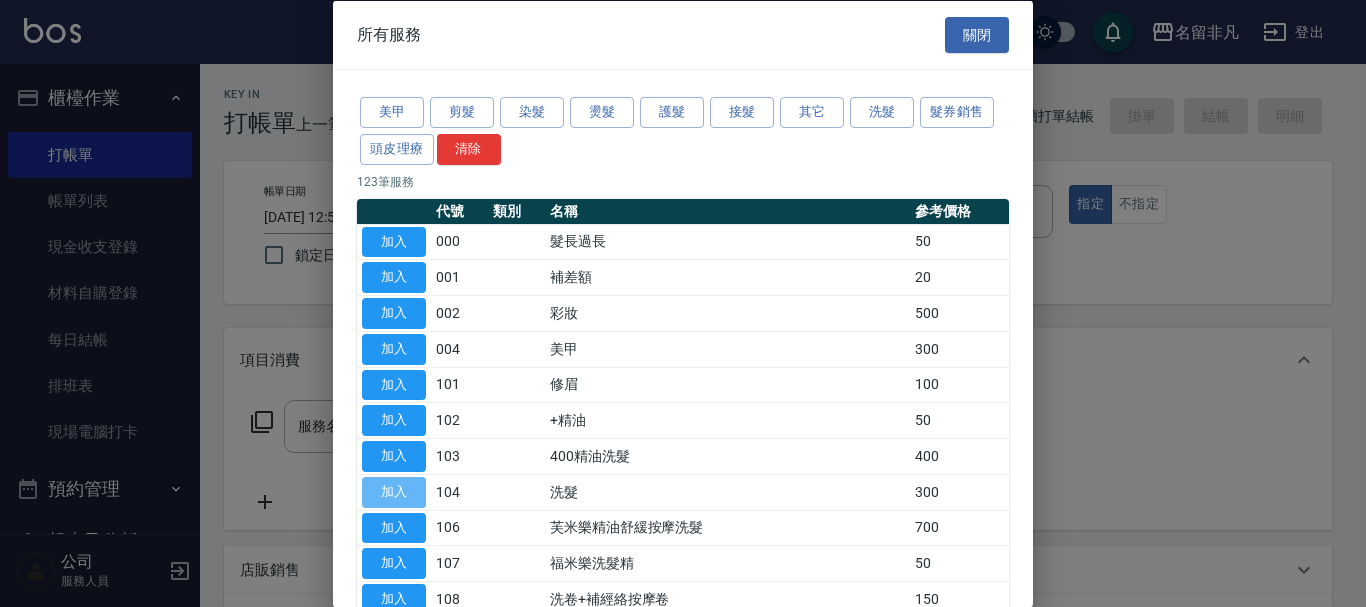 type on "洗髮(104)" 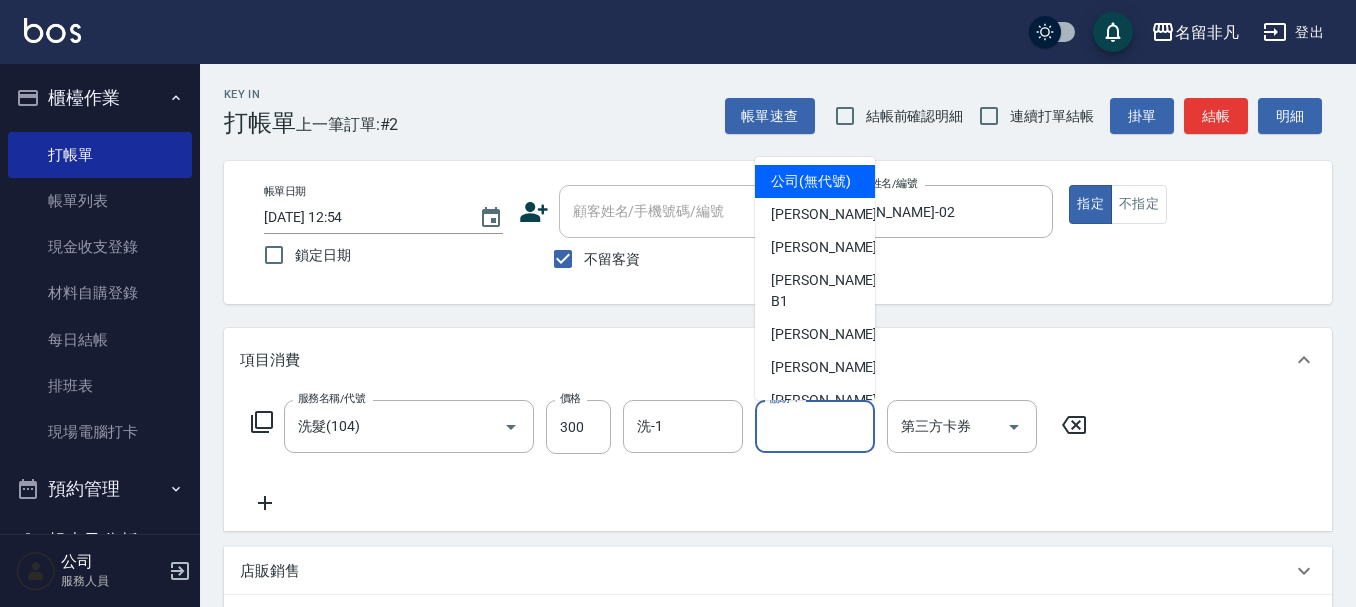 click on "協助-1" at bounding box center [815, 426] 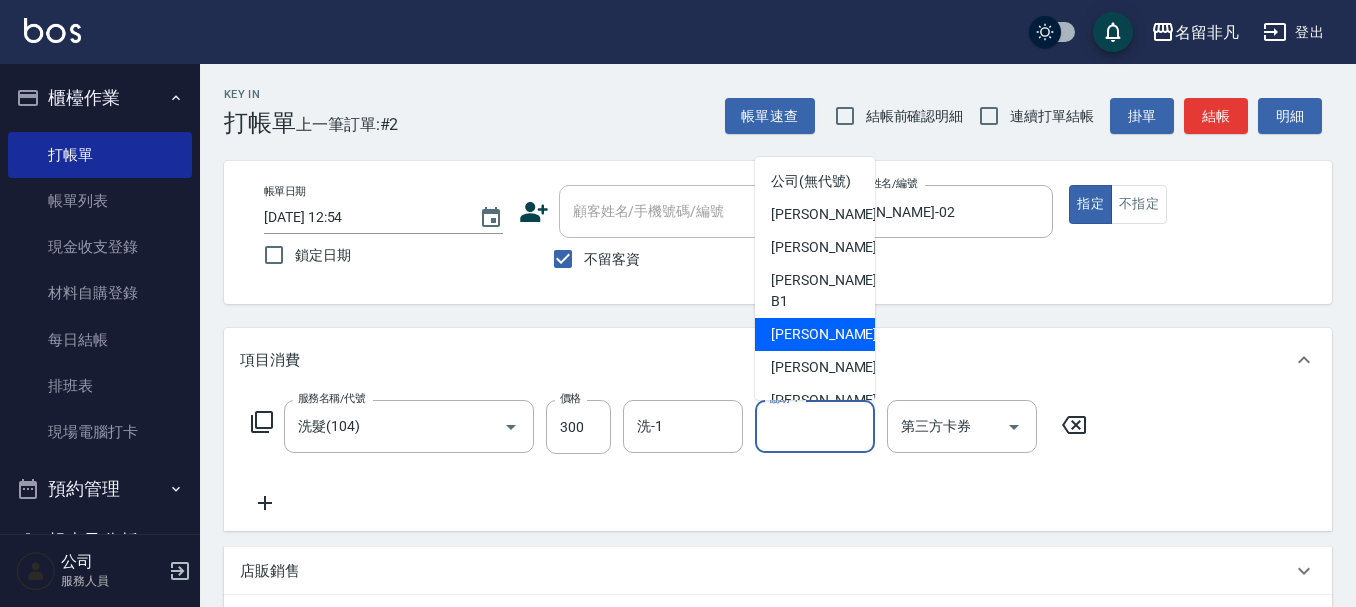 click on "[PERSON_NAME] -03" at bounding box center (815, 334) 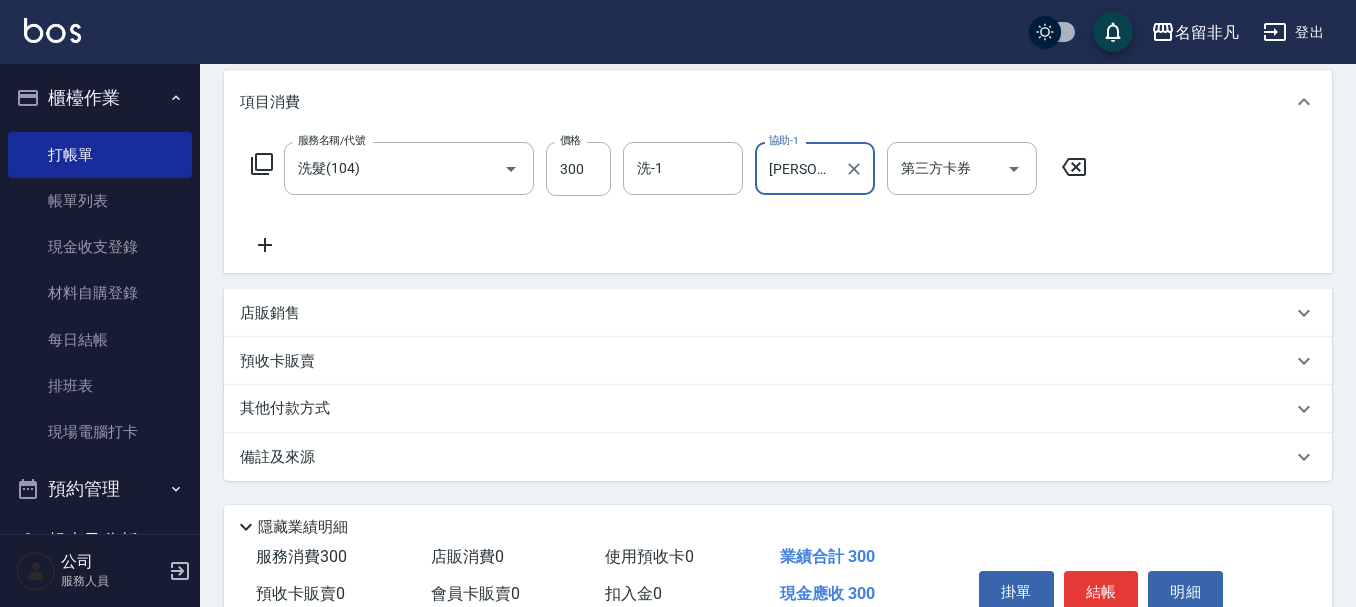 scroll, scrollTop: 358, scrollLeft: 0, axis: vertical 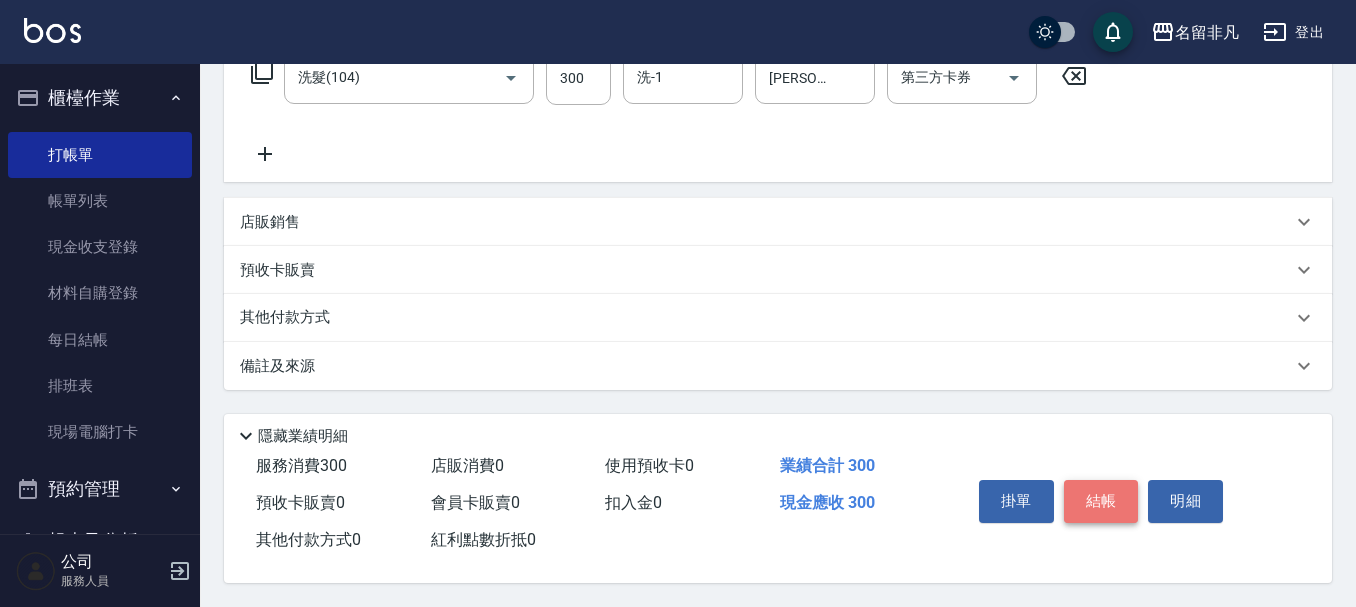 click on "結帳" at bounding box center (1101, 501) 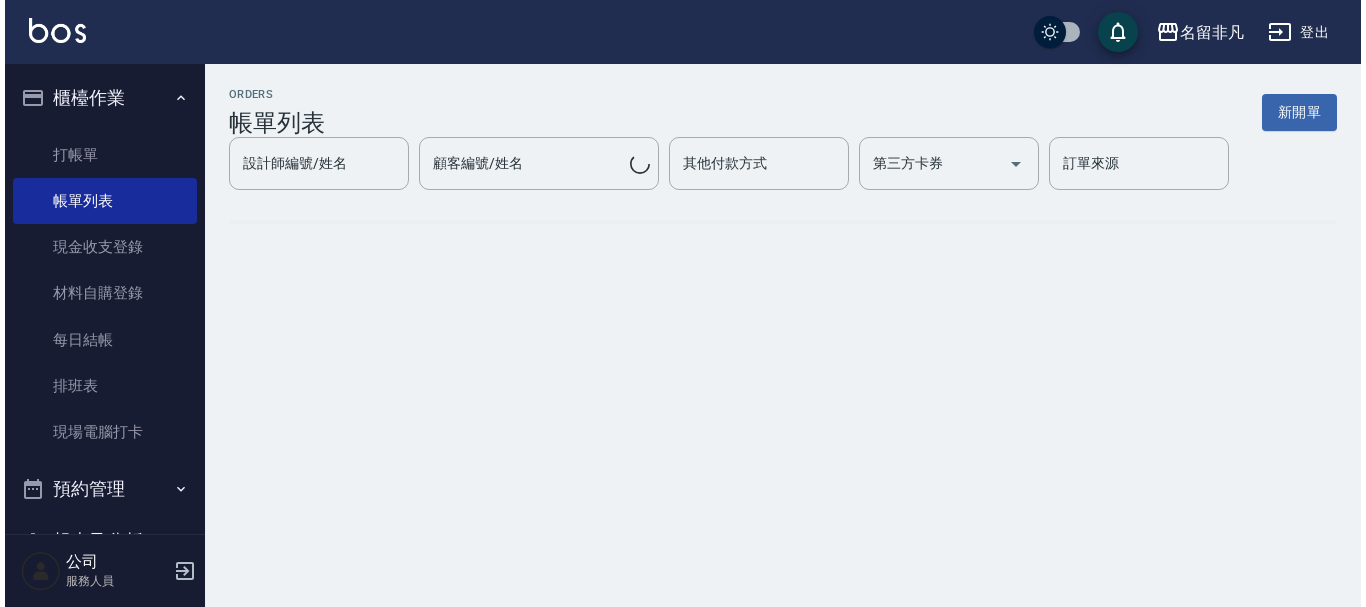 scroll, scrollTop: 0, scrollLeft: 0, axis: both 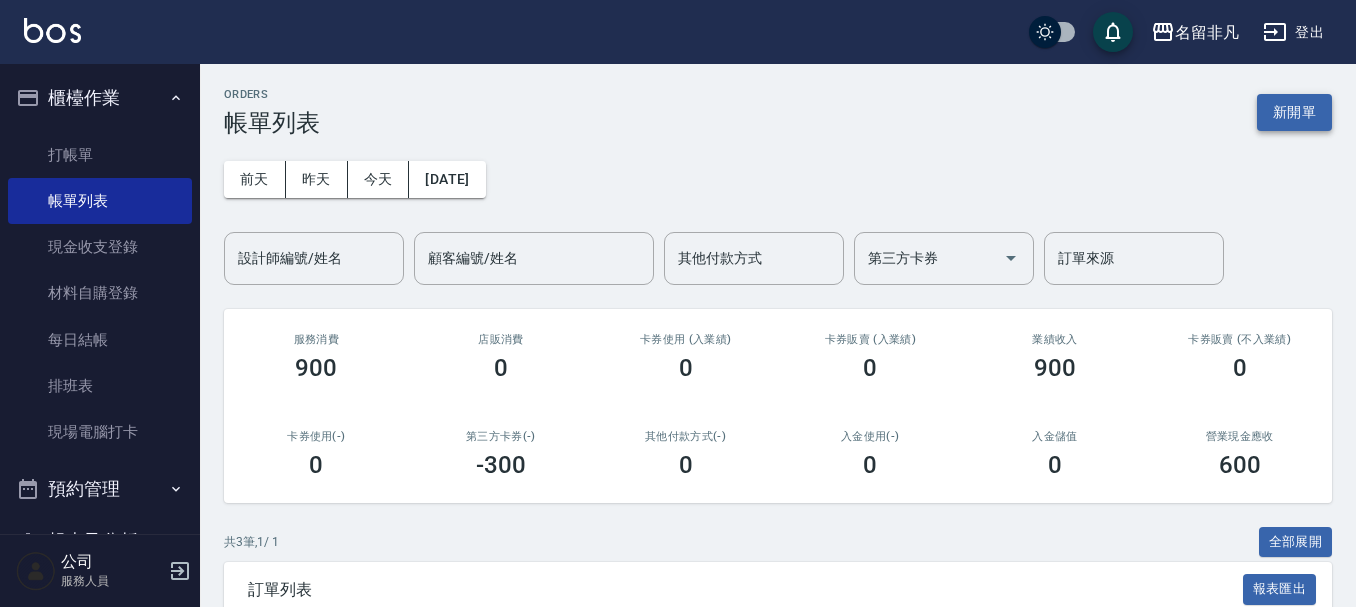 click on "新開單" at bounding box center (1294, 112) 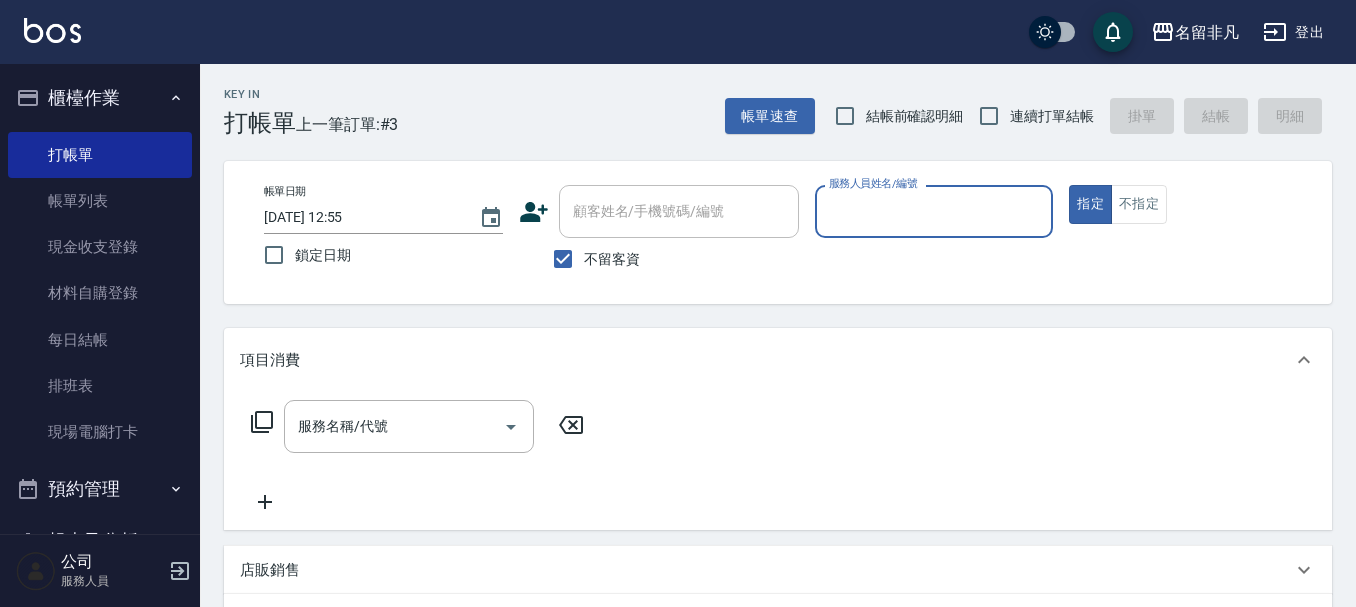 drag, startPoint x: 1086, startPoint y: 204, endPoint x: 1030, endPoint y: 198, distance: 56.32051 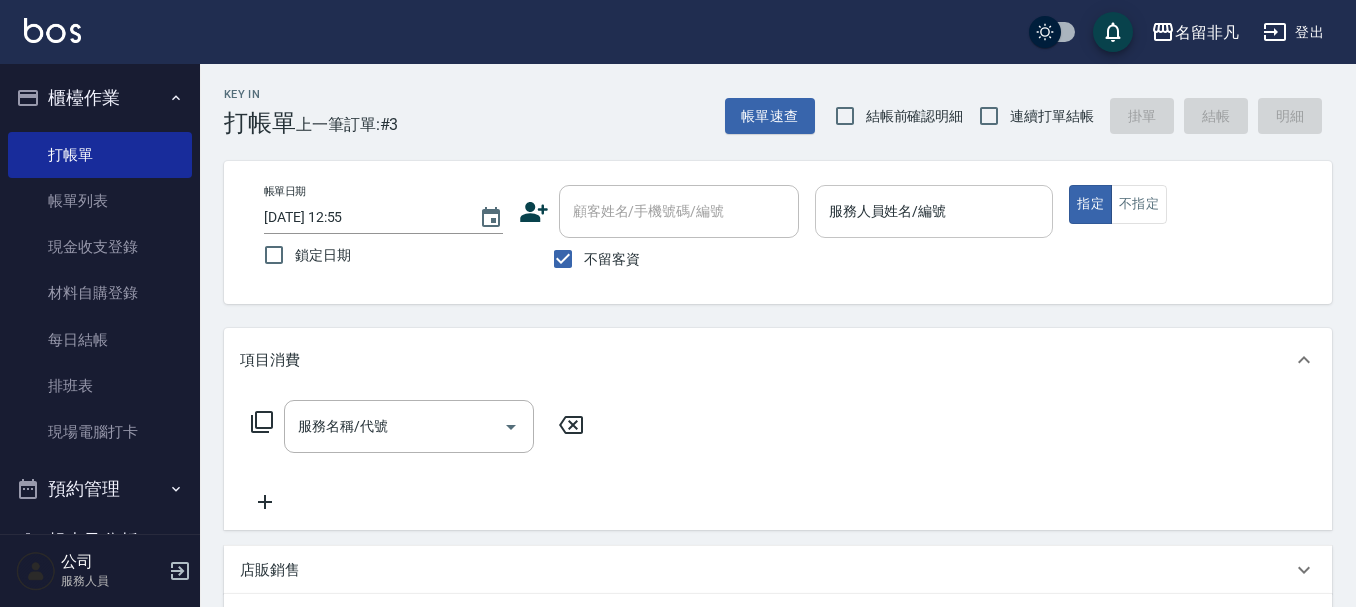 click on "服務人員姓名/編號 服務人員姓名/編號" at bounding box center [934, 211] 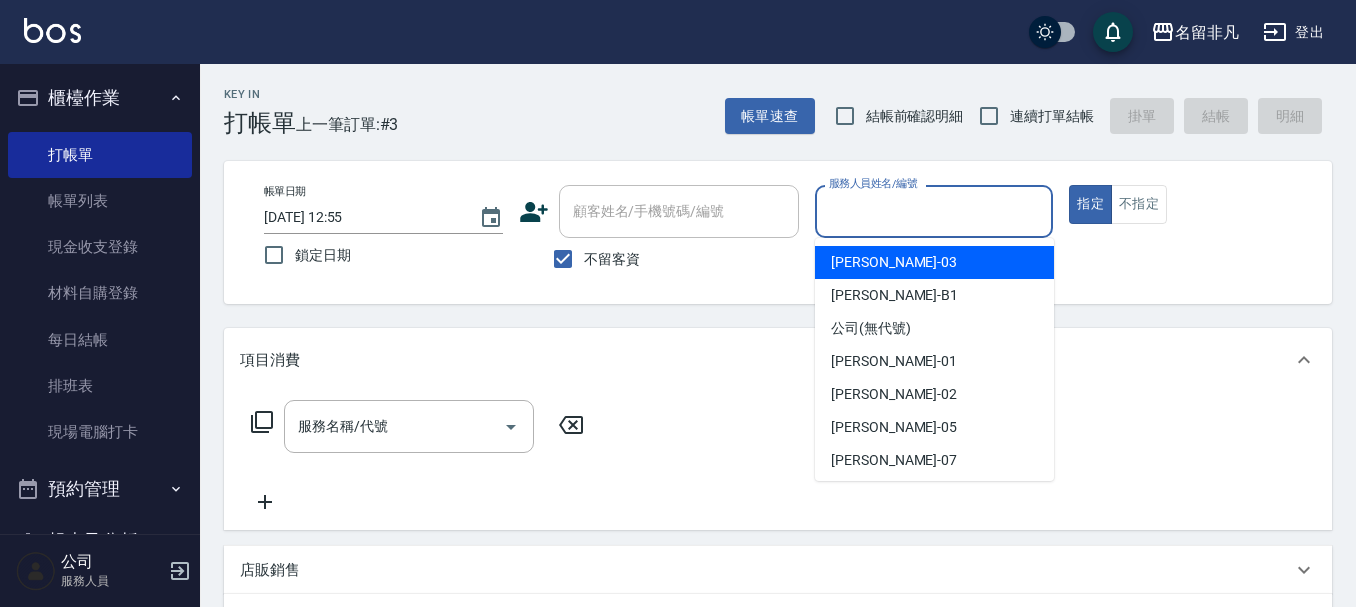 click on "[PERSON_NAME] -03" at bounding box center (934, 262) 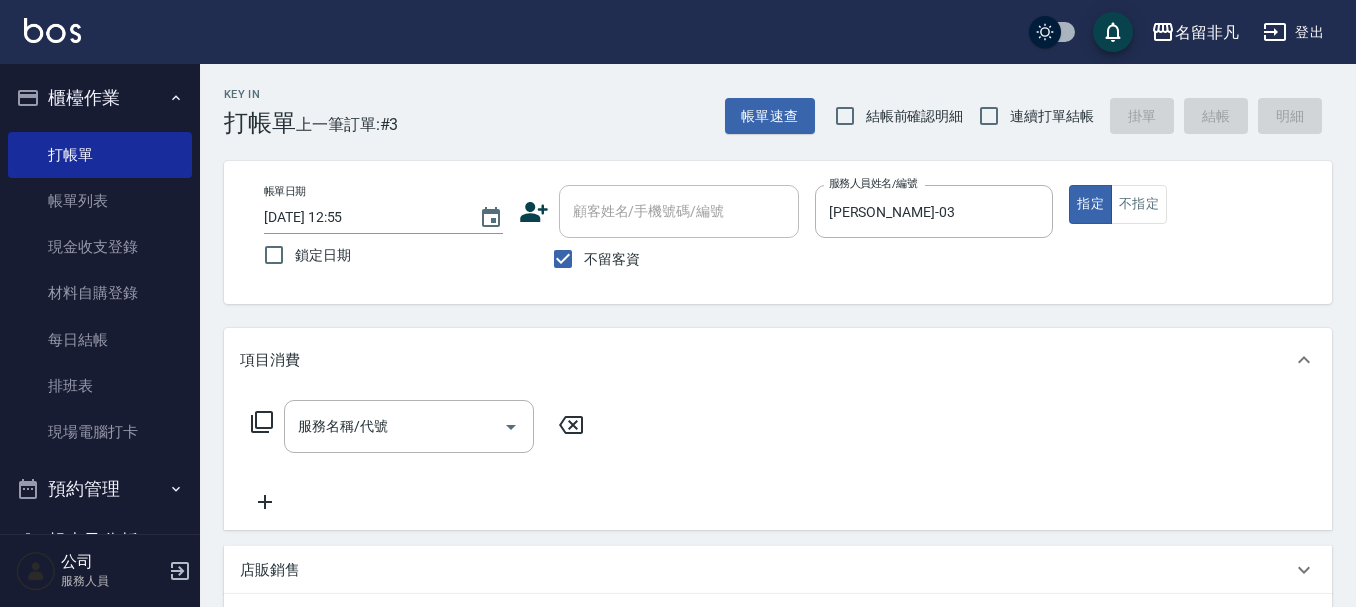 click 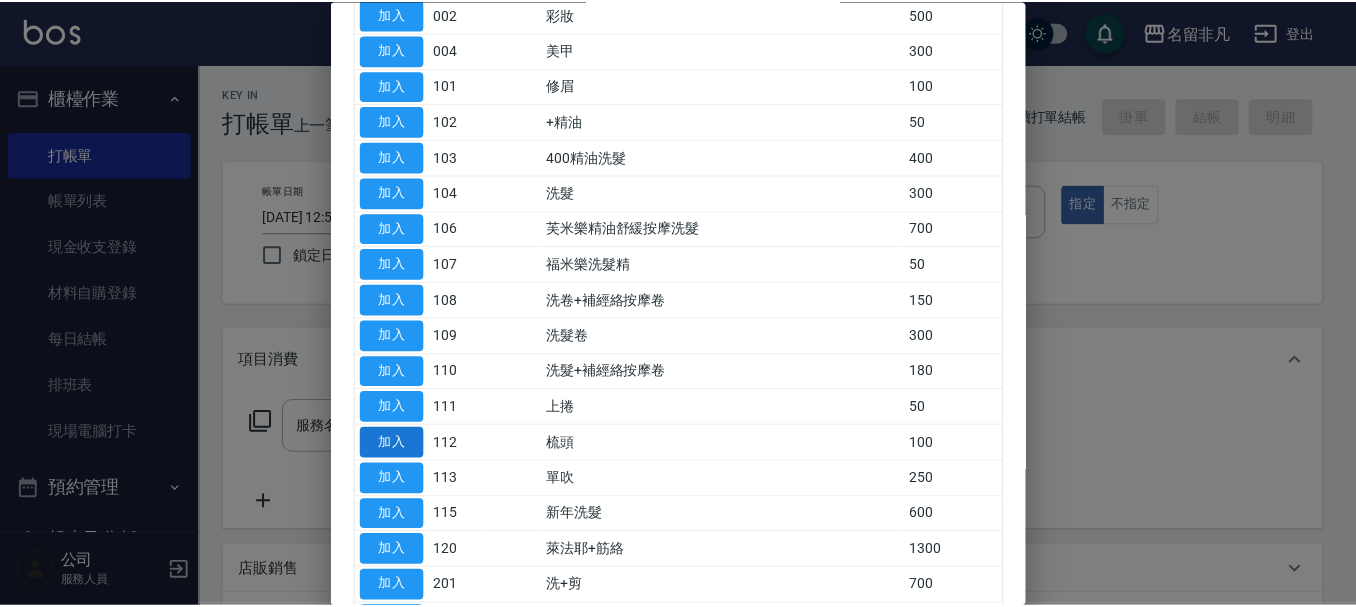 scroll, scrollTop: 300, scrollLeft: 0, axis: vertical 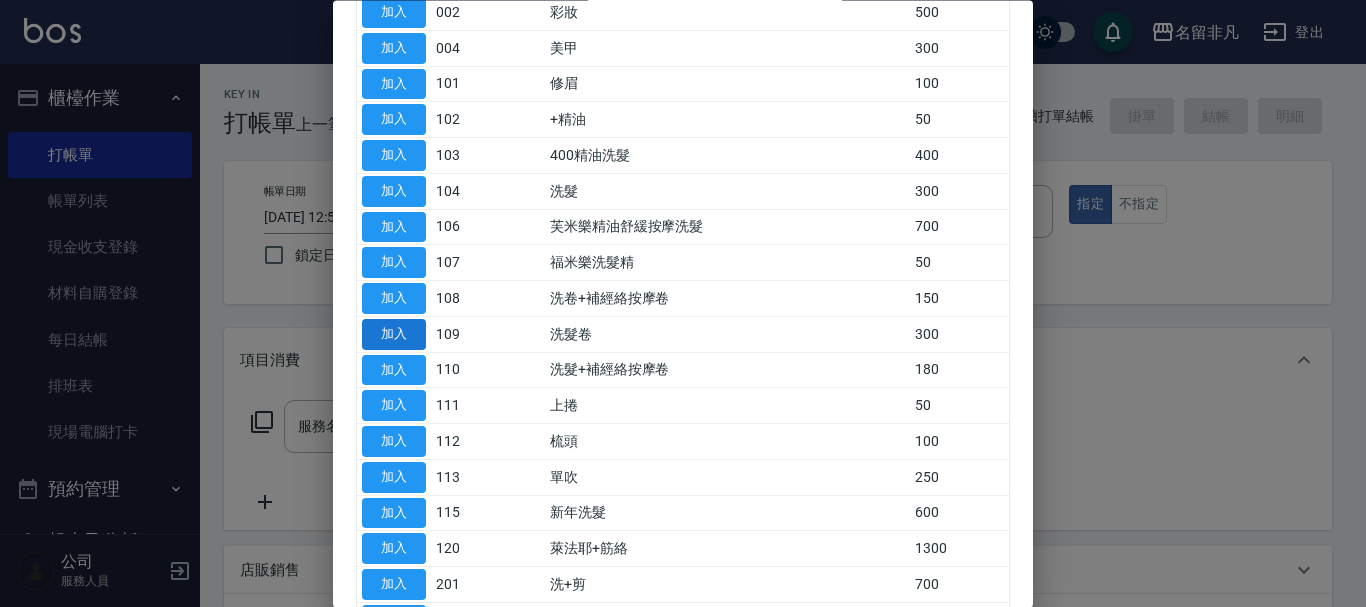 click on "加入" at bounding box center [394, 334] 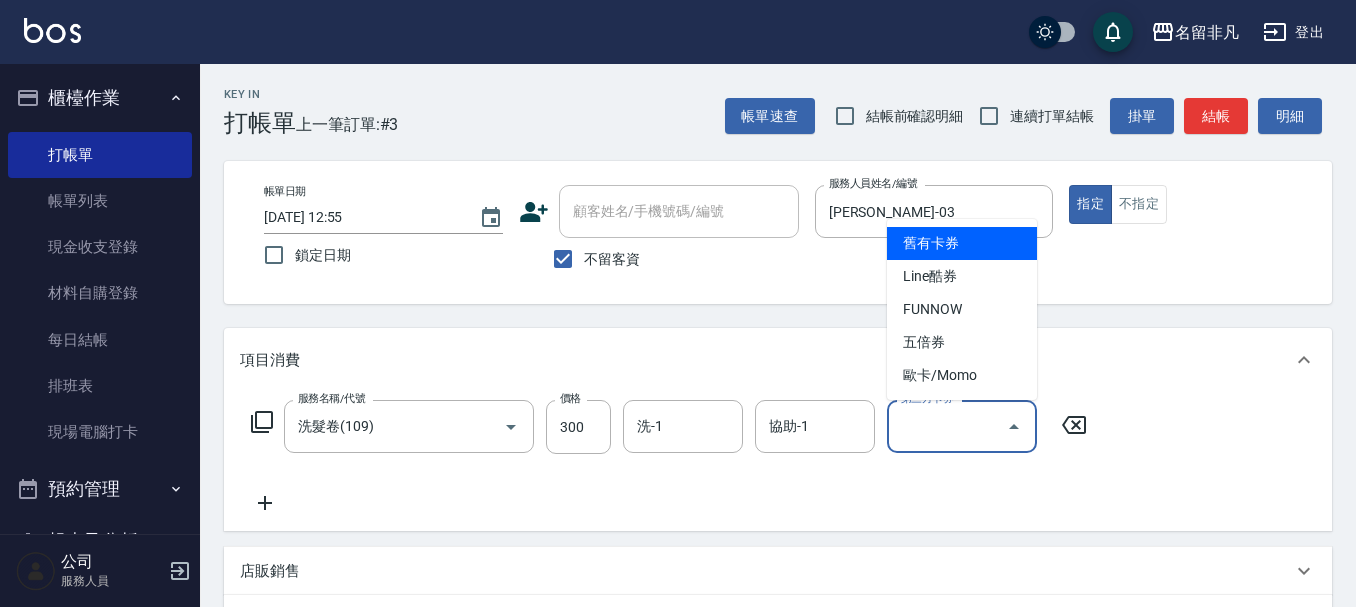 click on "第三方卡券" at bounding box center [947, 426] 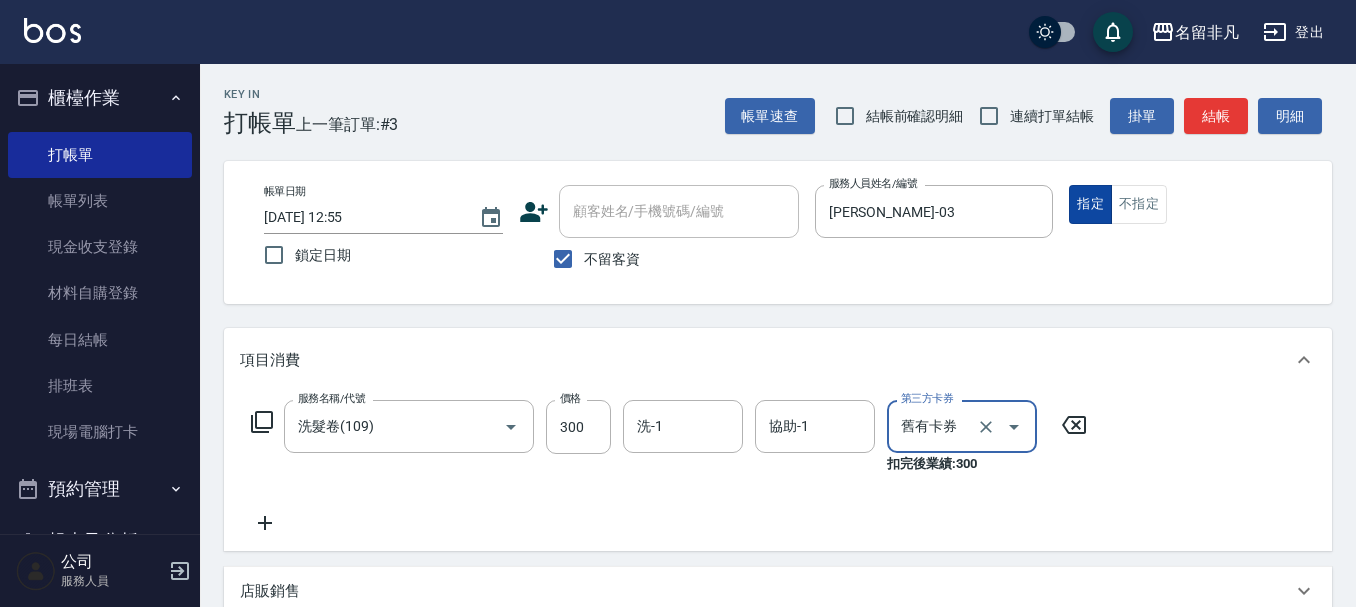 click on "指定" at bounding box center [1090, 204] 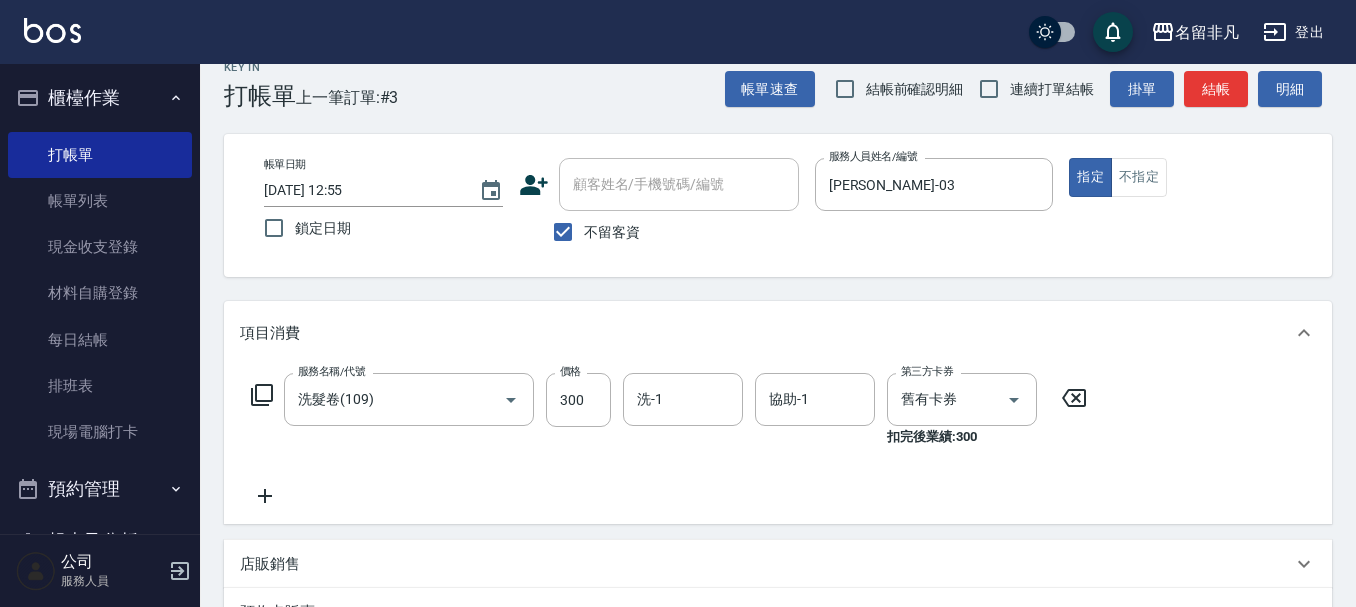 scroll, scrollTop: 0, scrollLeft: 0, axis: both 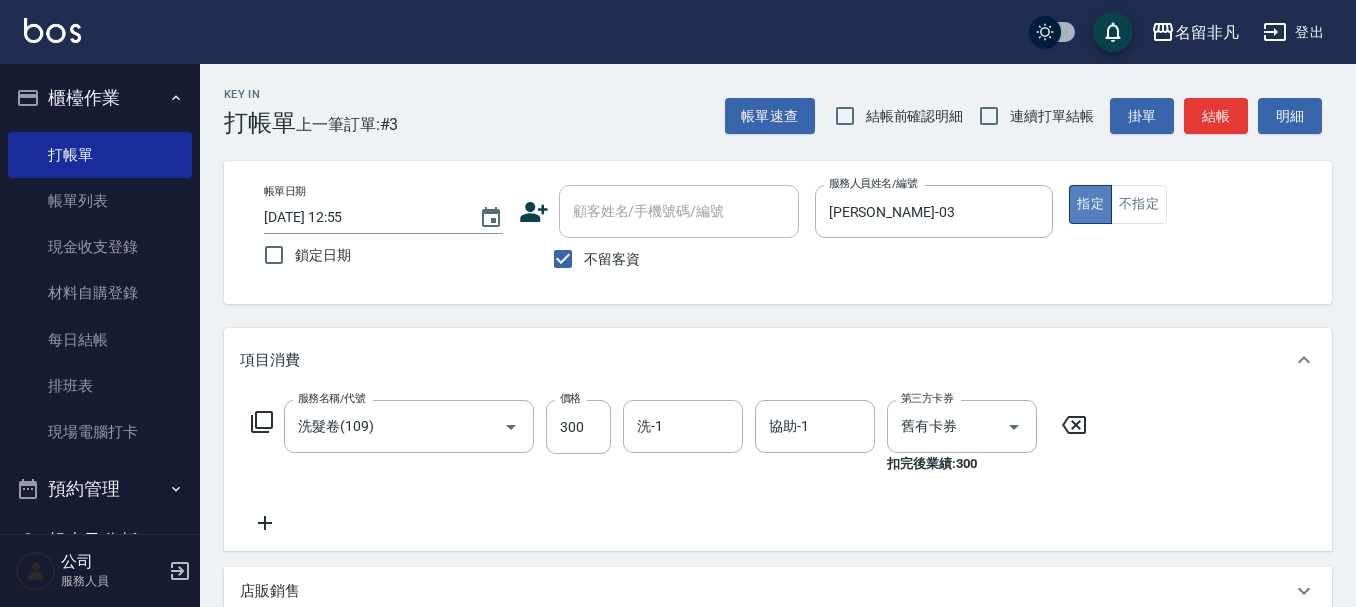 click on "指定" at bounding box center [1090, 204] 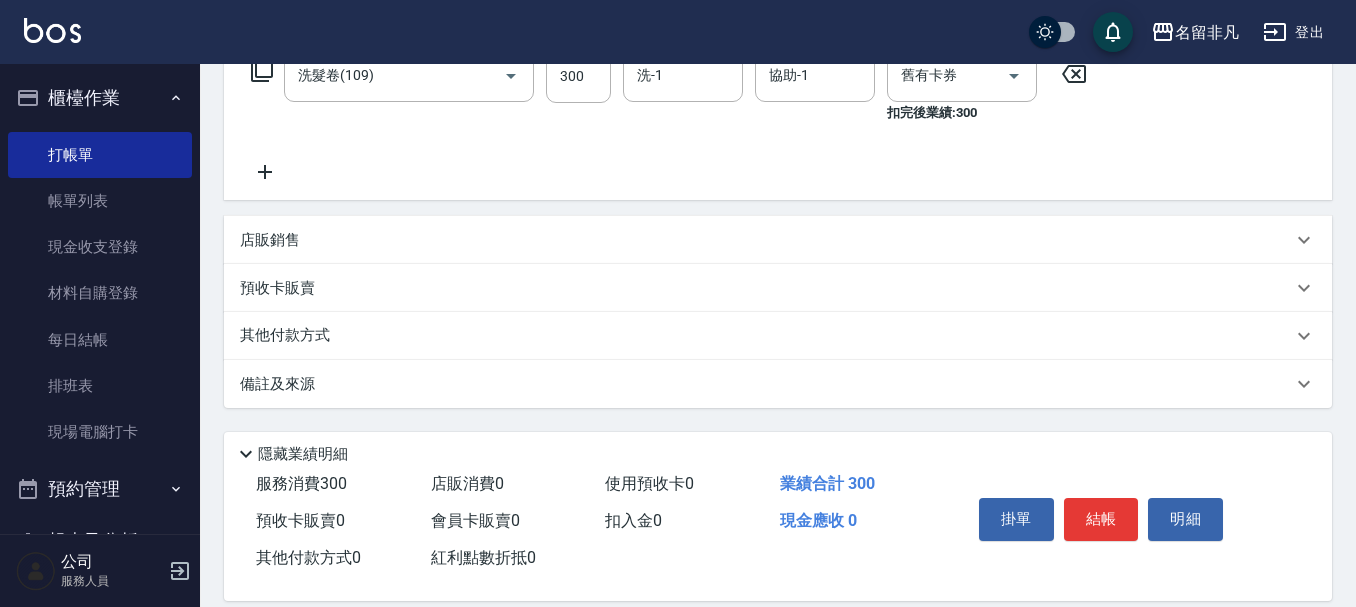 scroll, scrollTop: 378, scrollLeft: 0, axis: vertical 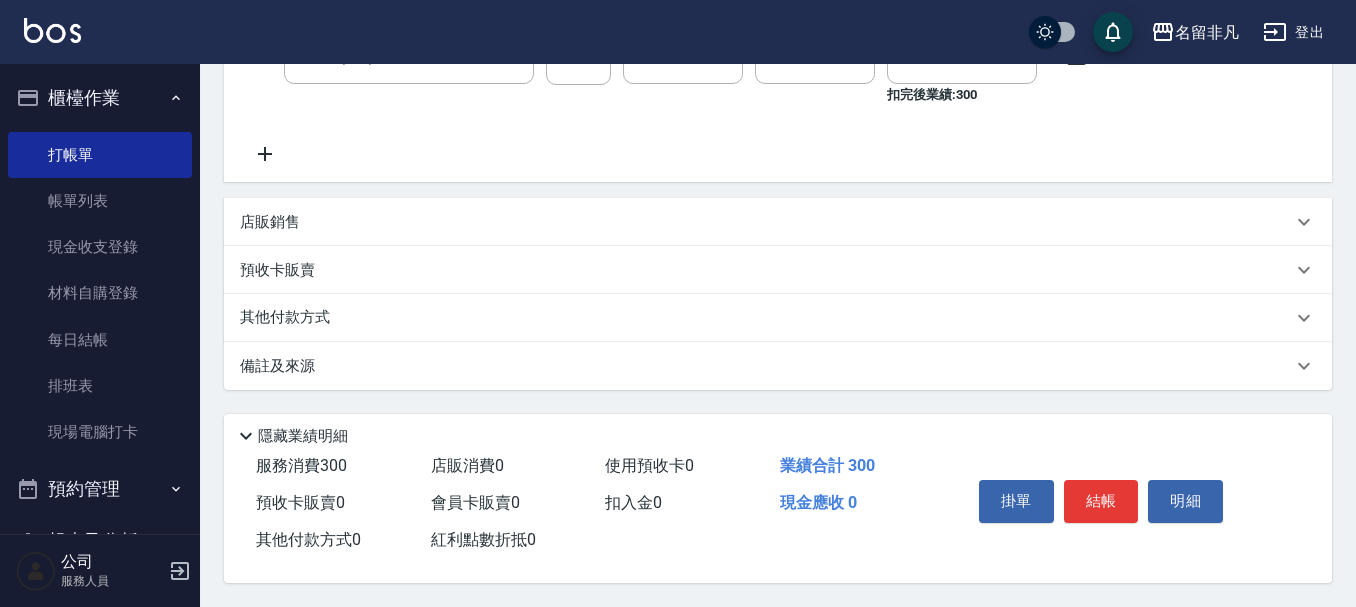 click on "結帳" at bounding box center [1101, 501] 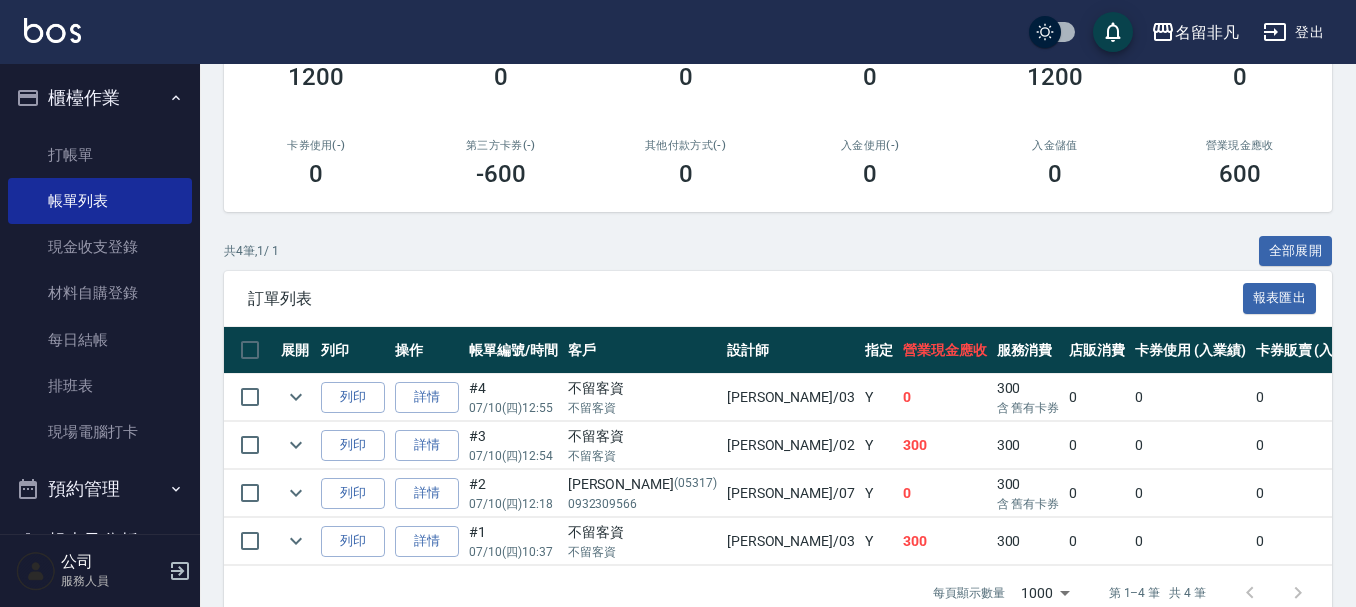 scroll, scrollTop: 300, scrollLeft: 0, axis: vertical 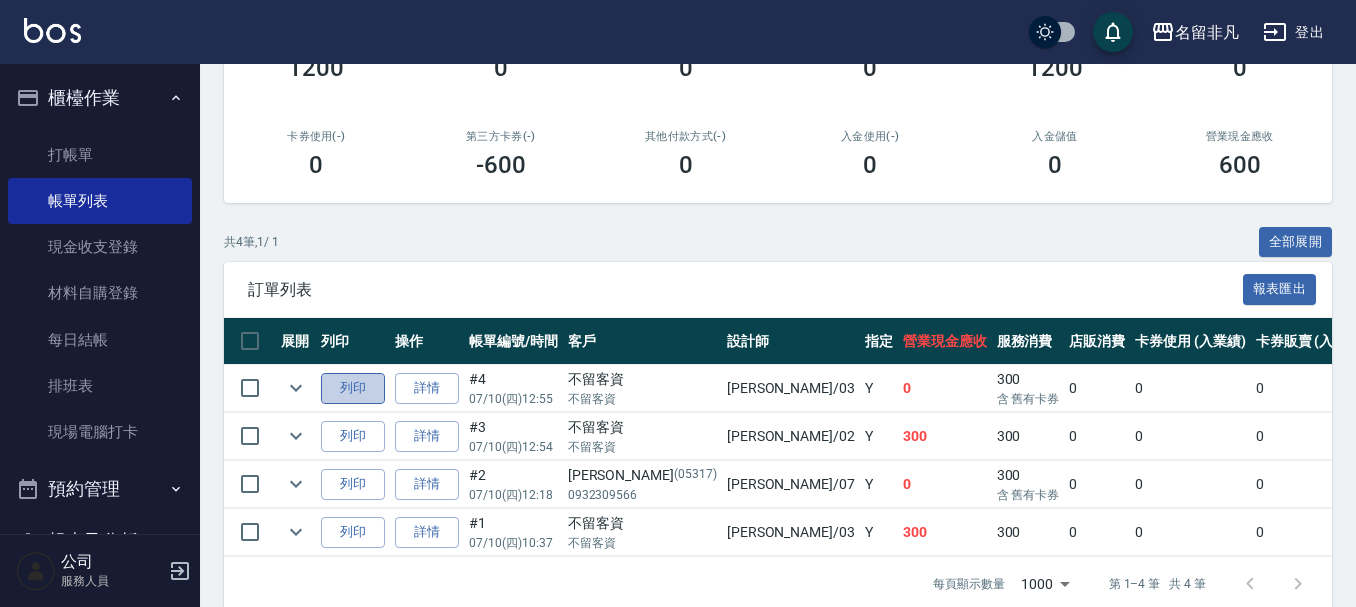 click on "列印" at bounding box center (353, 388) 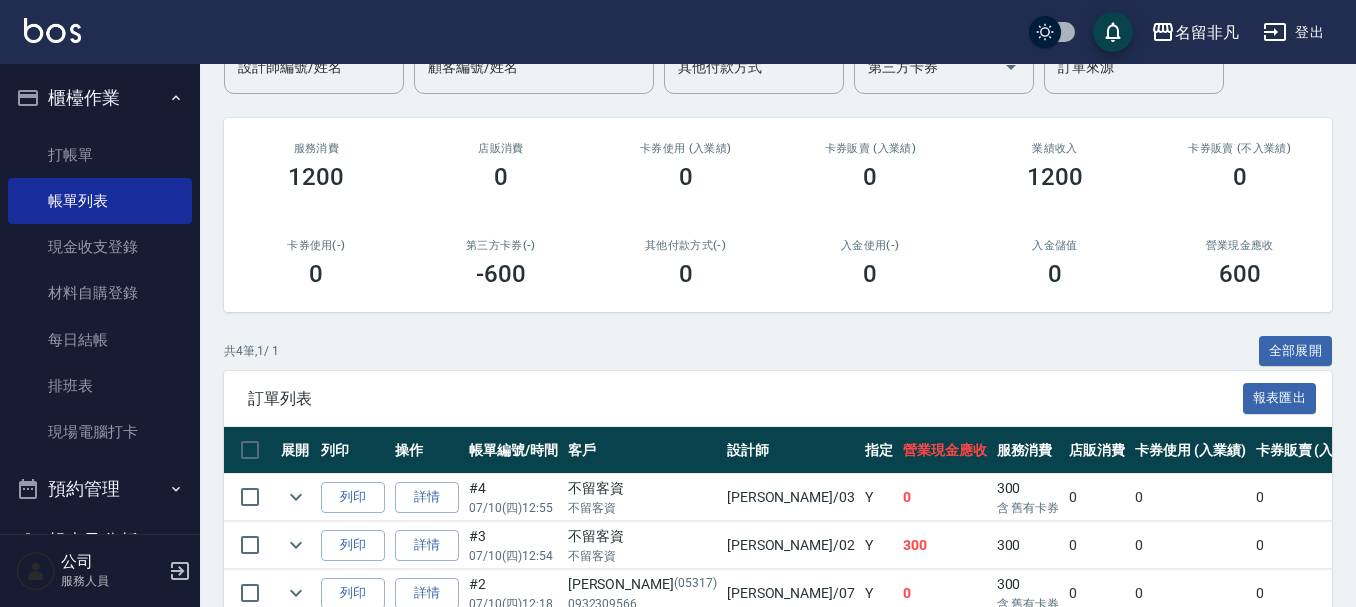 scroll, scrollTop: 0, scrollLeft: 0, axis: both 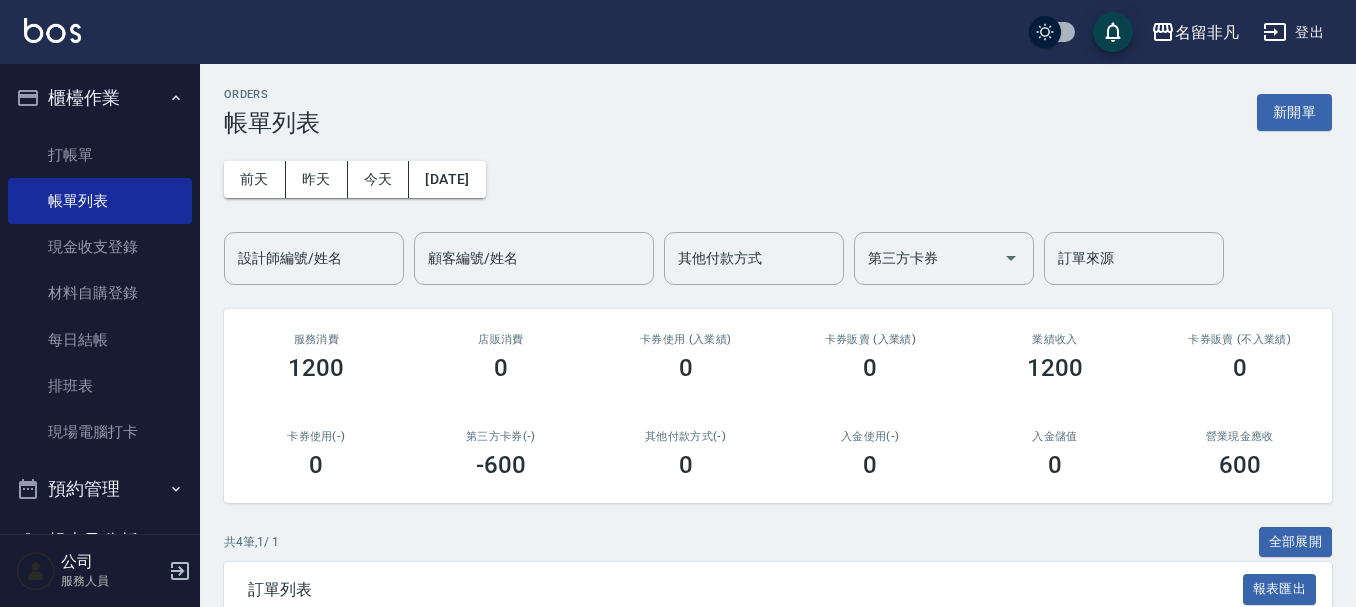 drag, startPoint x: 1278, startPoint y: 125, endPoint x: 1246, endPoint y: 137, distance: 34.176014 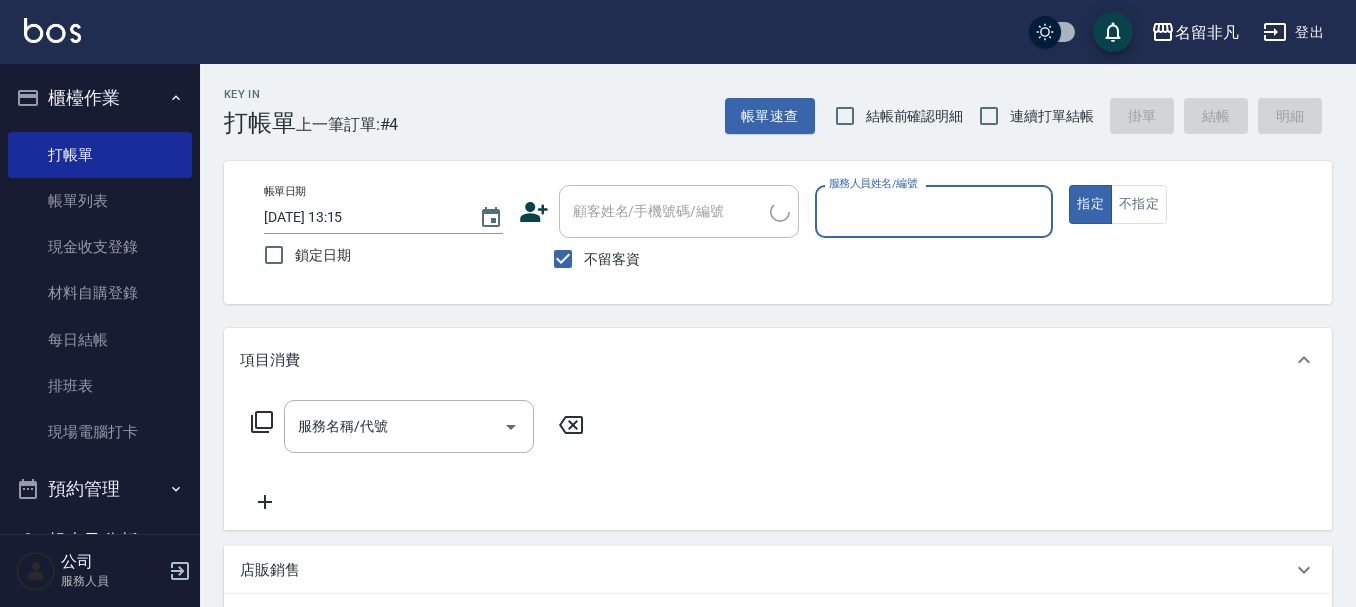 click on "不留客資" at bounding box center (612, 259) 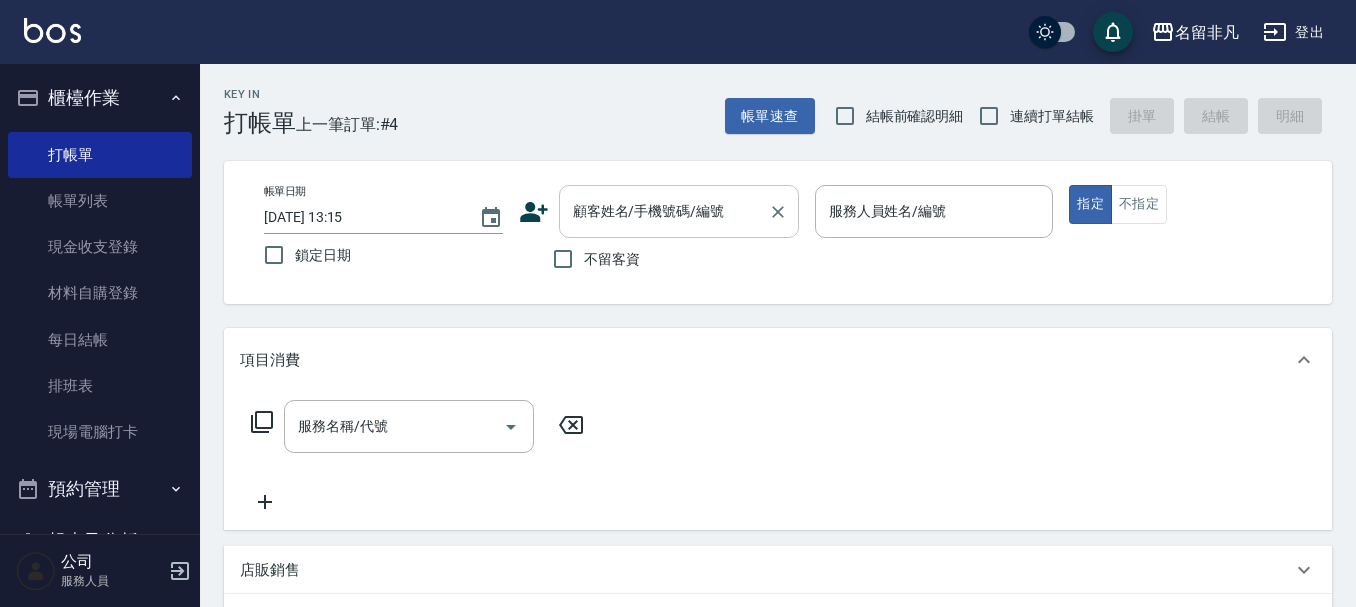 click on "顧客姓名/手機號碼/編號" at bounding box center [679, 211] 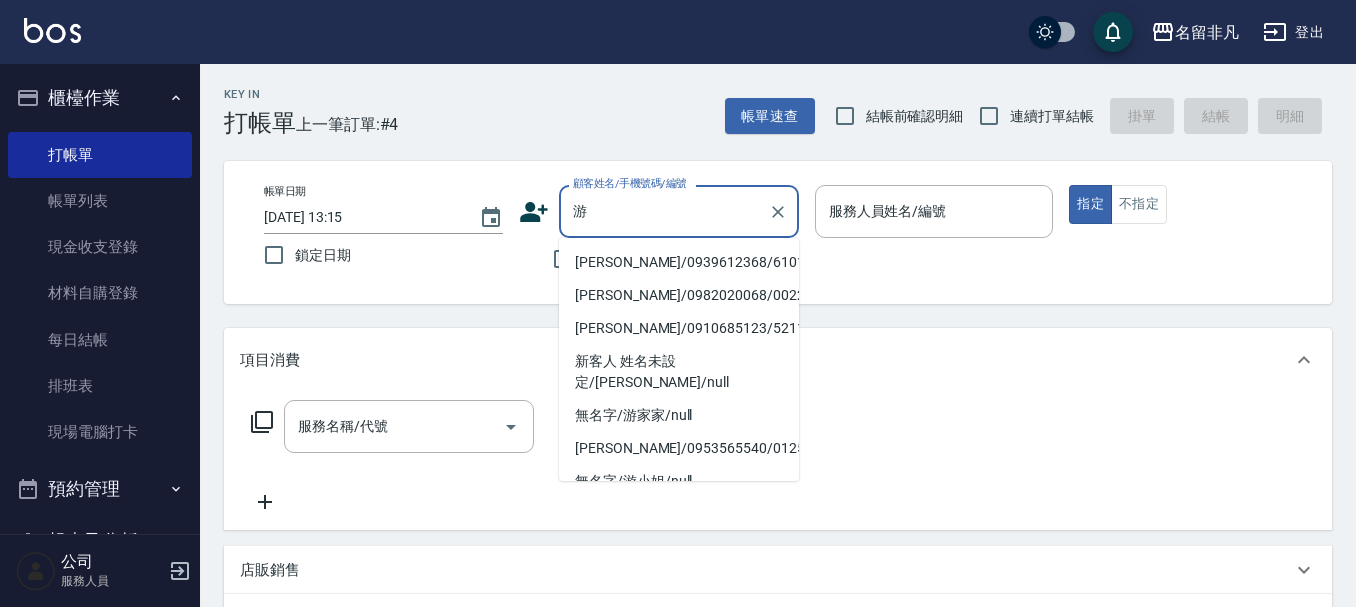 click on "[PERSON_NAME]/0939612368/610105" at bounding box center [679, 262] 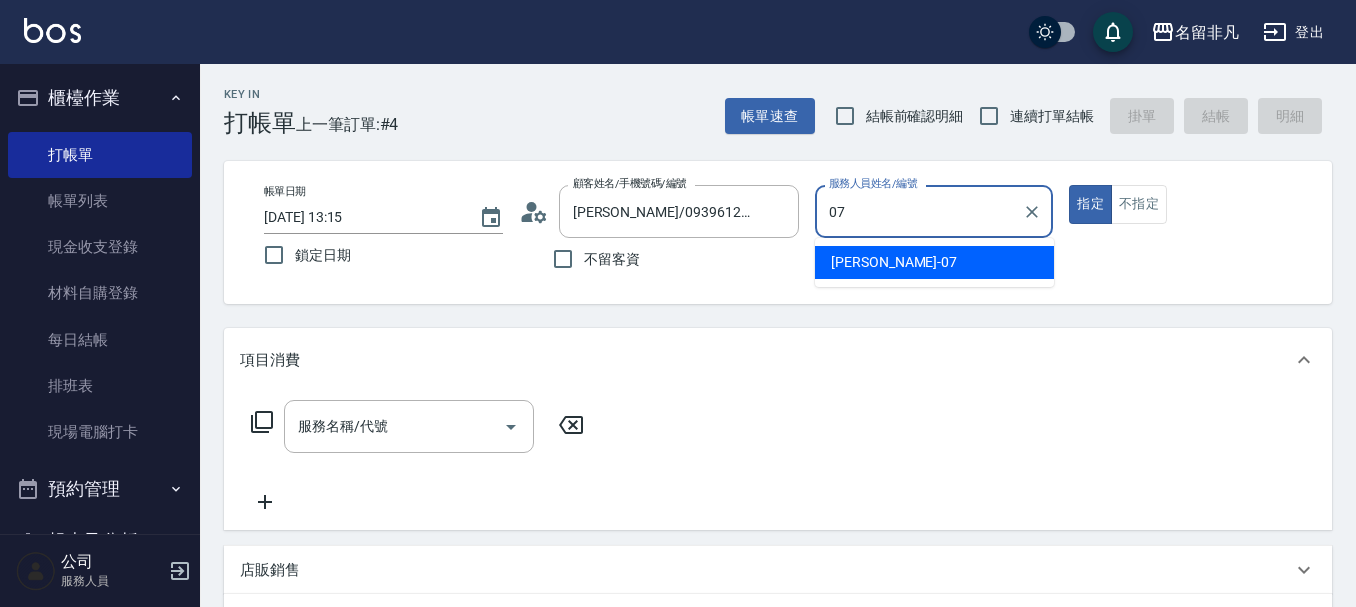 type on "[PERSON_NAME]-07" 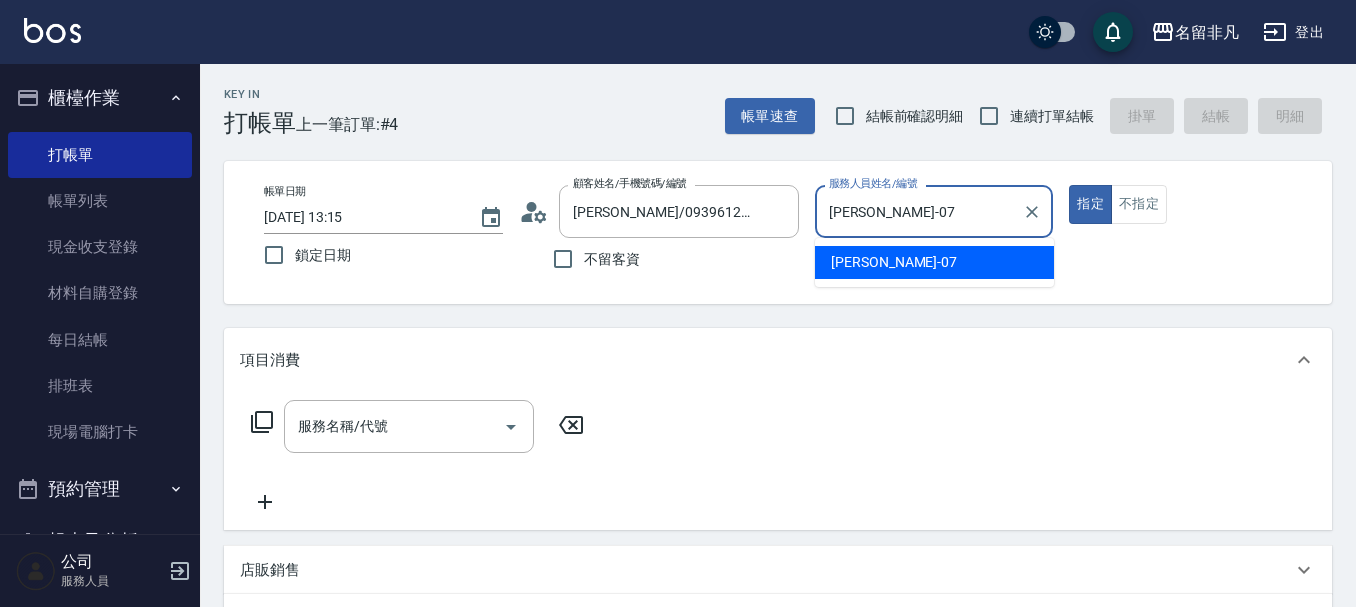 type on "true" 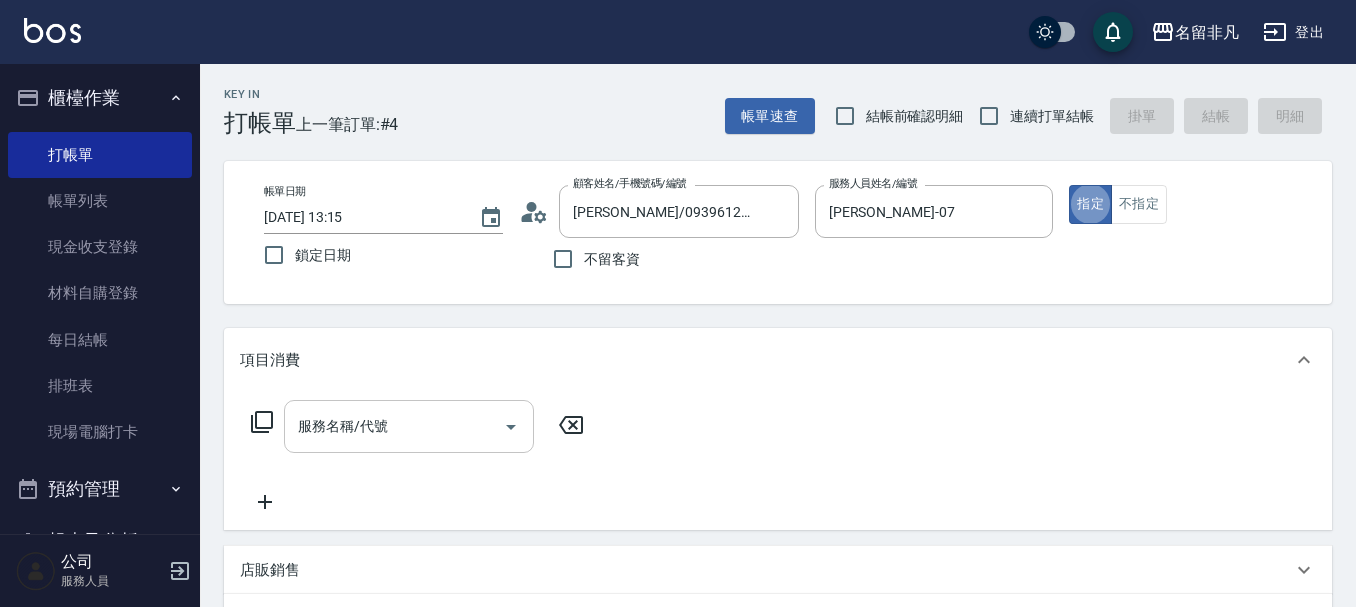 click on "服務名稱/代號" at bounding box center [394, 426] 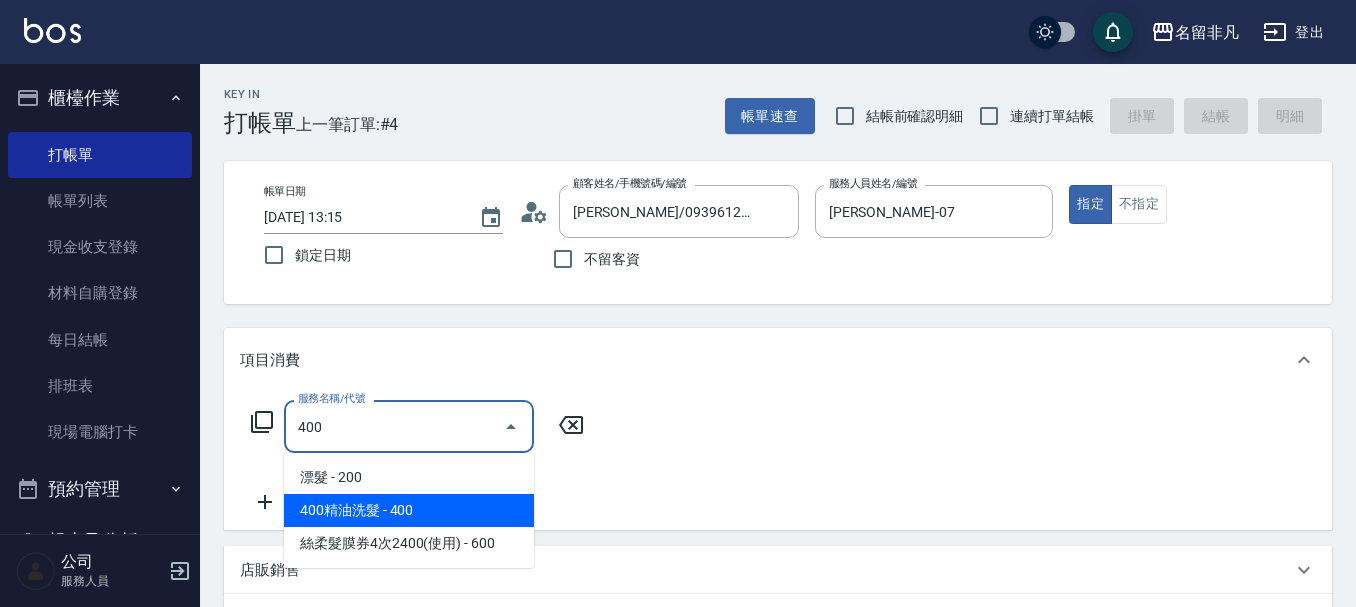click on "400精油洗髮 - 400" at bounding box center (409, 510) 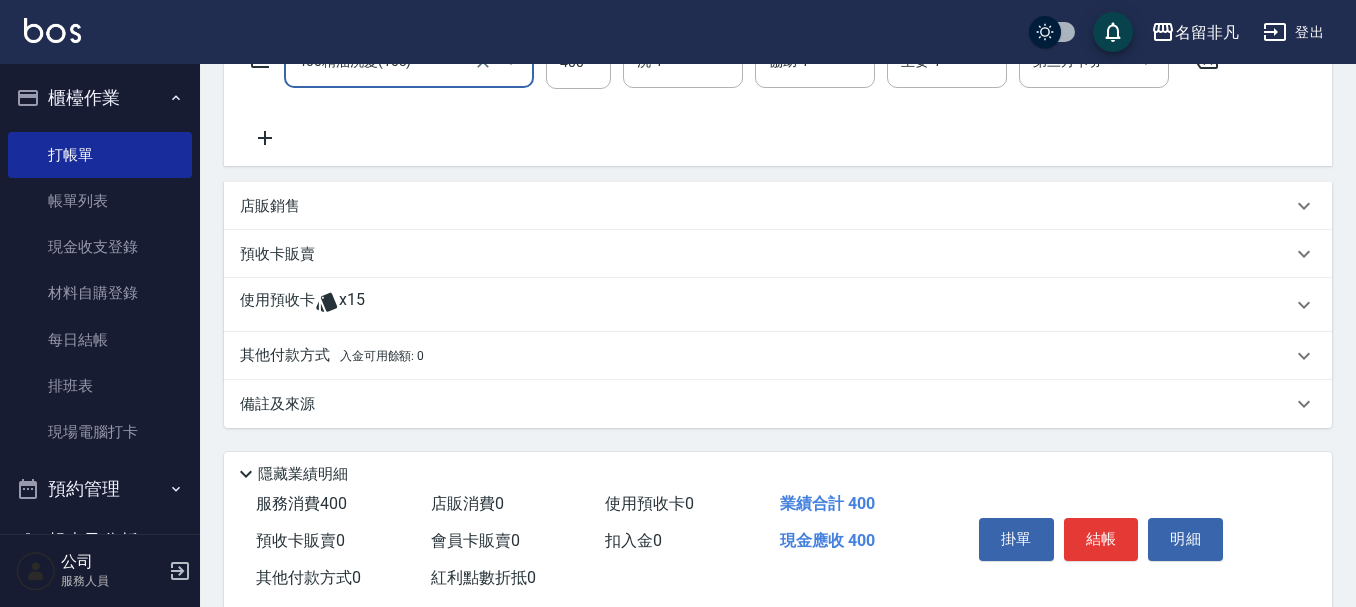 scroll, scrollTop: 412, scrollLeft: 0, axis: vertical 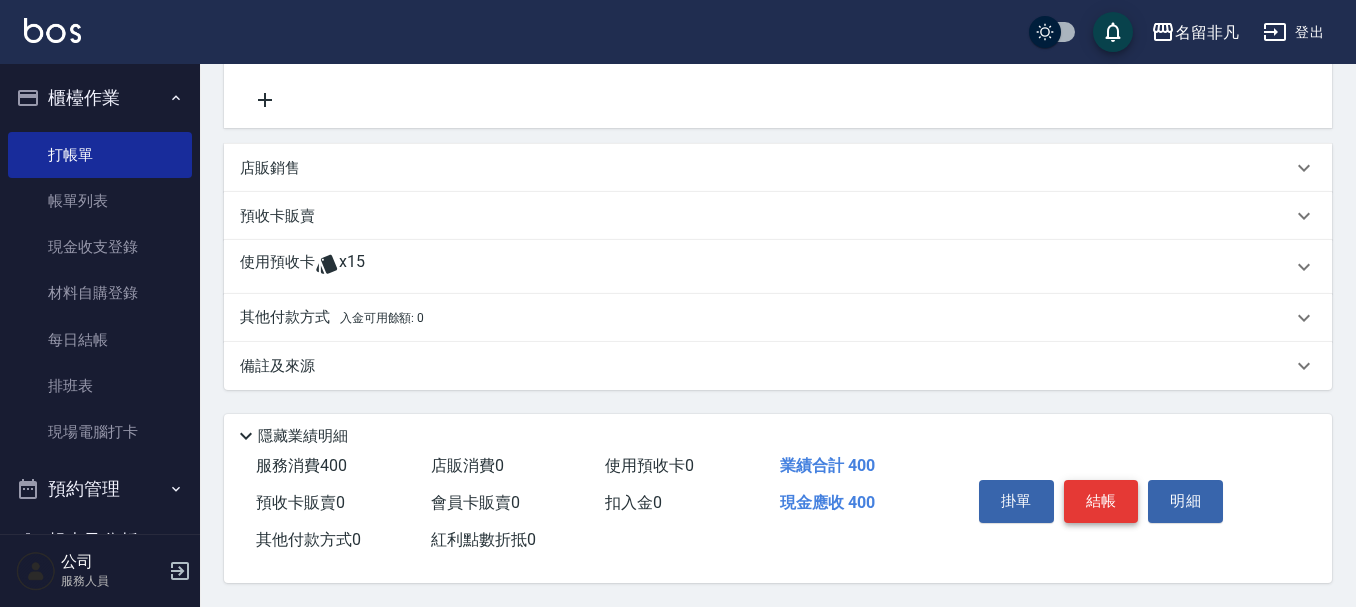 type on "400精油洗髮(103)" 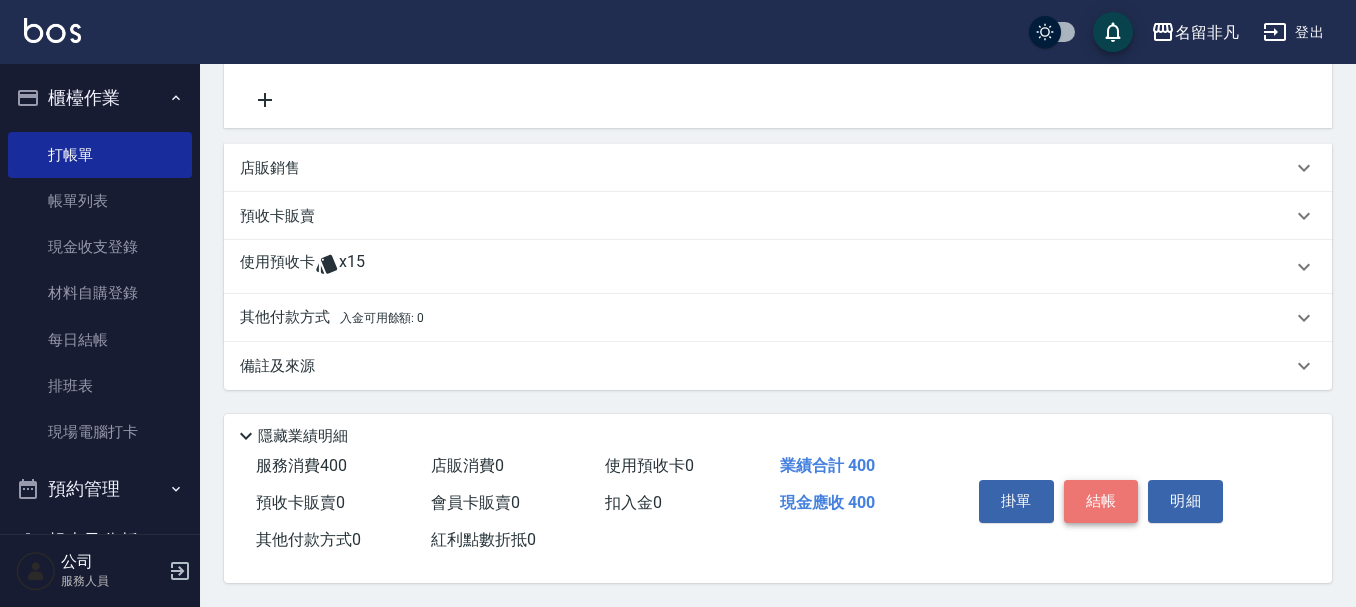 click on "結帳" at bounding box center [1101, 501] 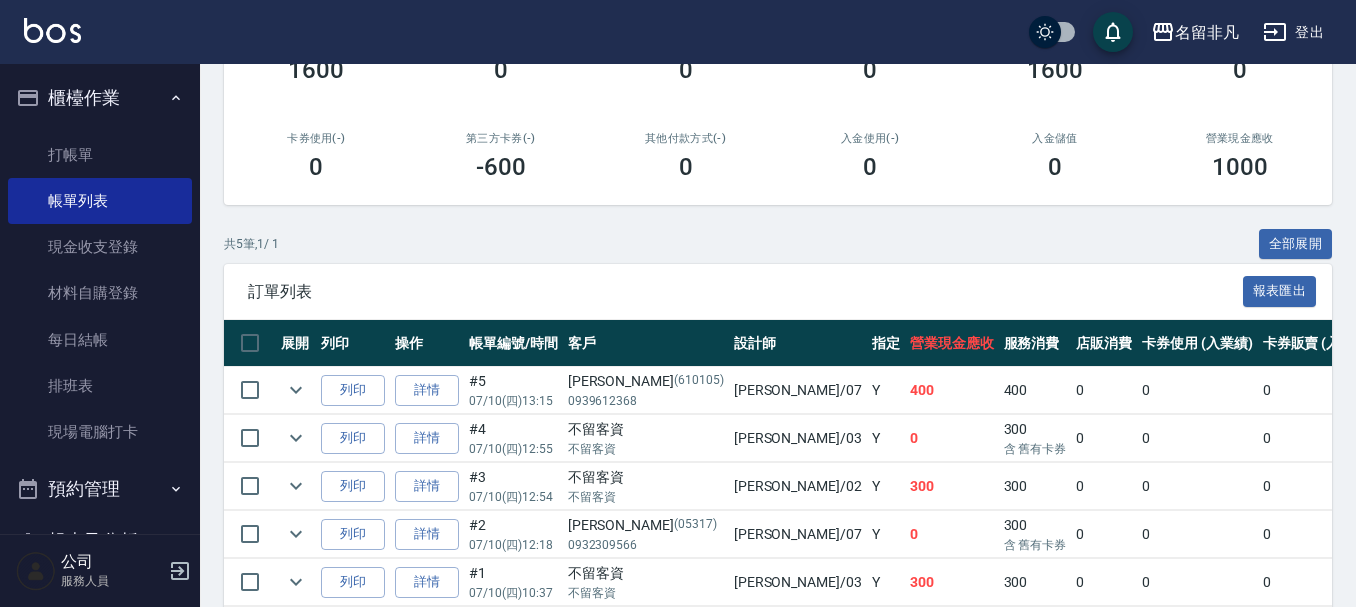 scroll, scrollTop: 300, scrollLeft: 0, axis: vertical 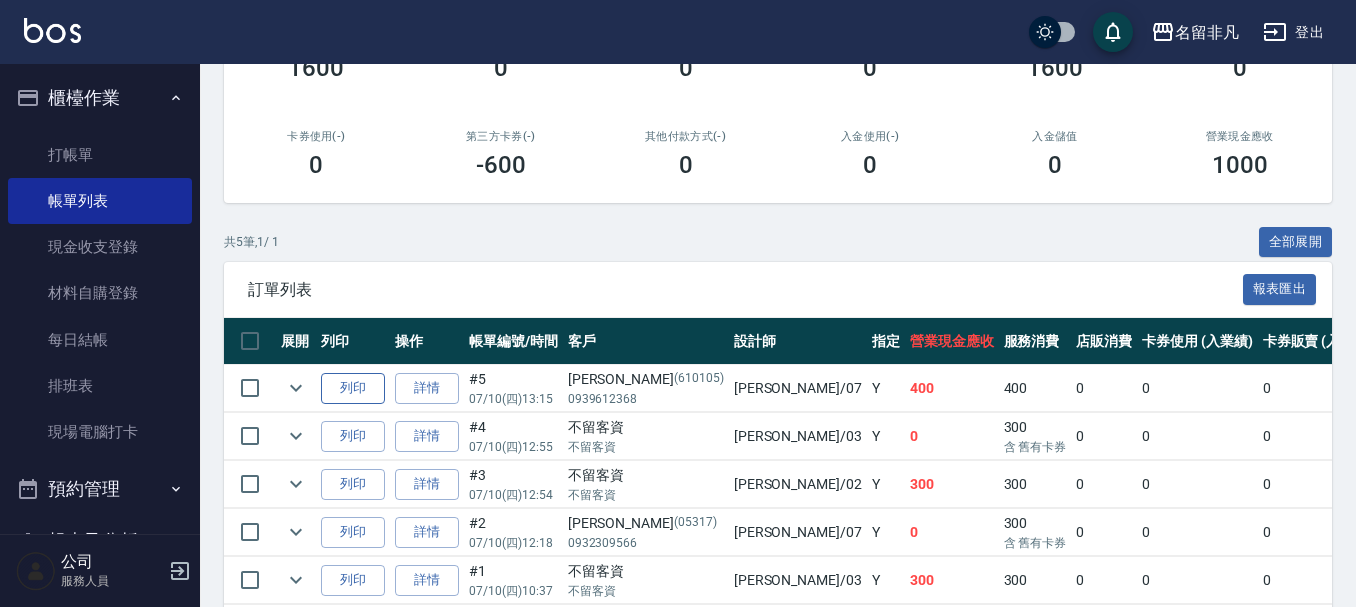 click on "列印" at bounding box center [353, 388] 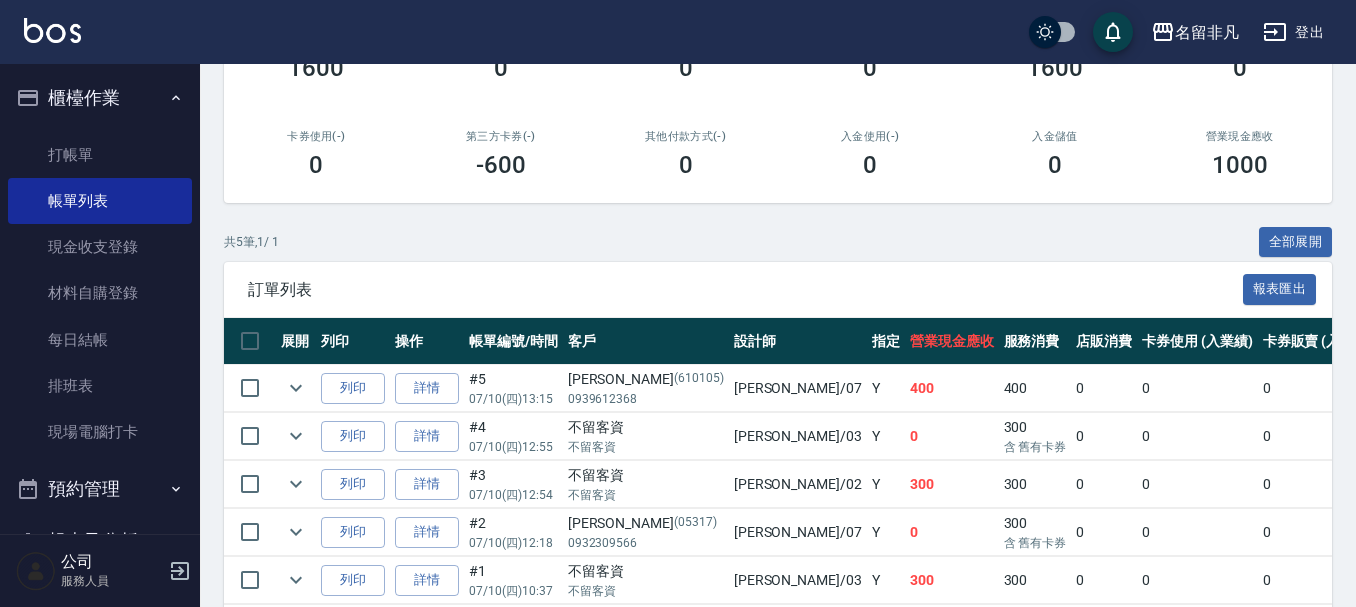 click on "共  5  筆,  1  /   1 全部展開" at bounding box center (778, 242) 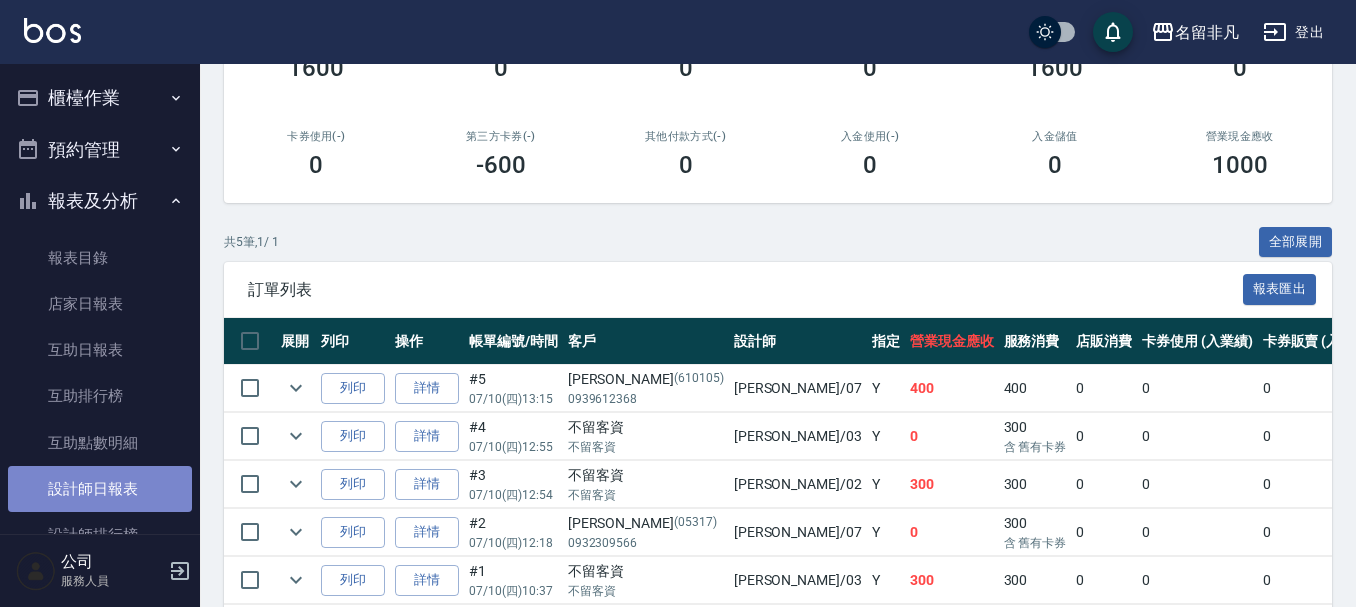 click on "設計師日報表" at bounding box center (100, 489) 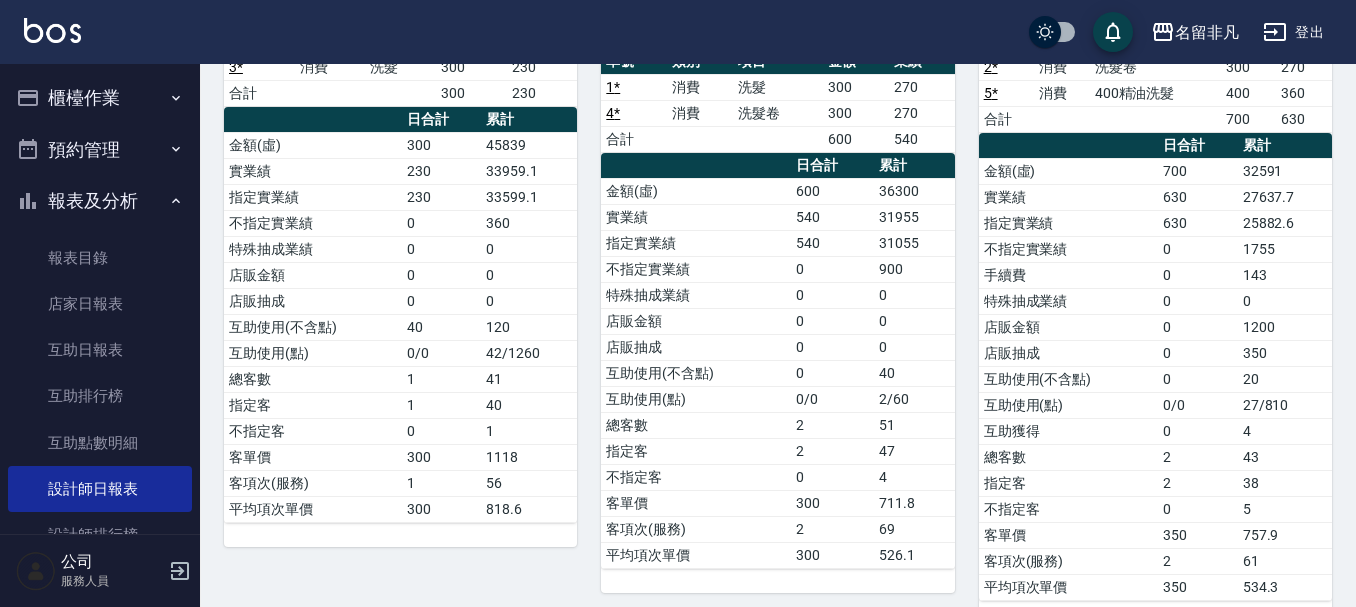 scroll, scrollTop: 288, scrollLeft: 0, axis: vertical 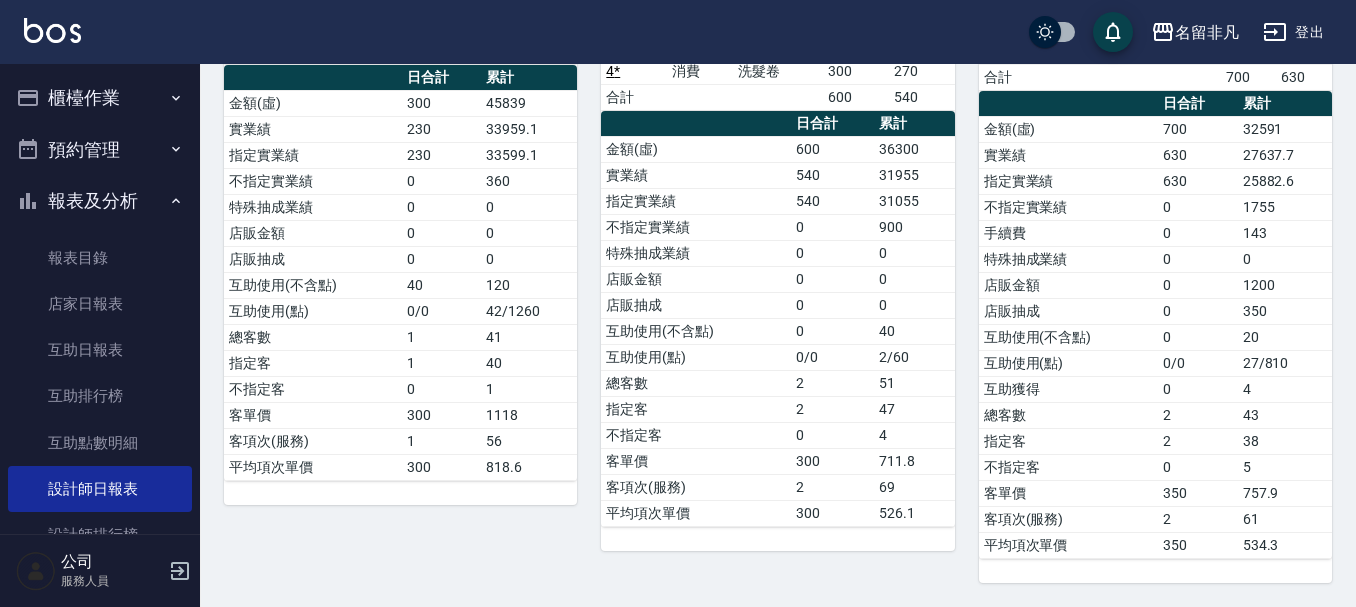 click on "報表及分析" at bounding box center (100, 201) 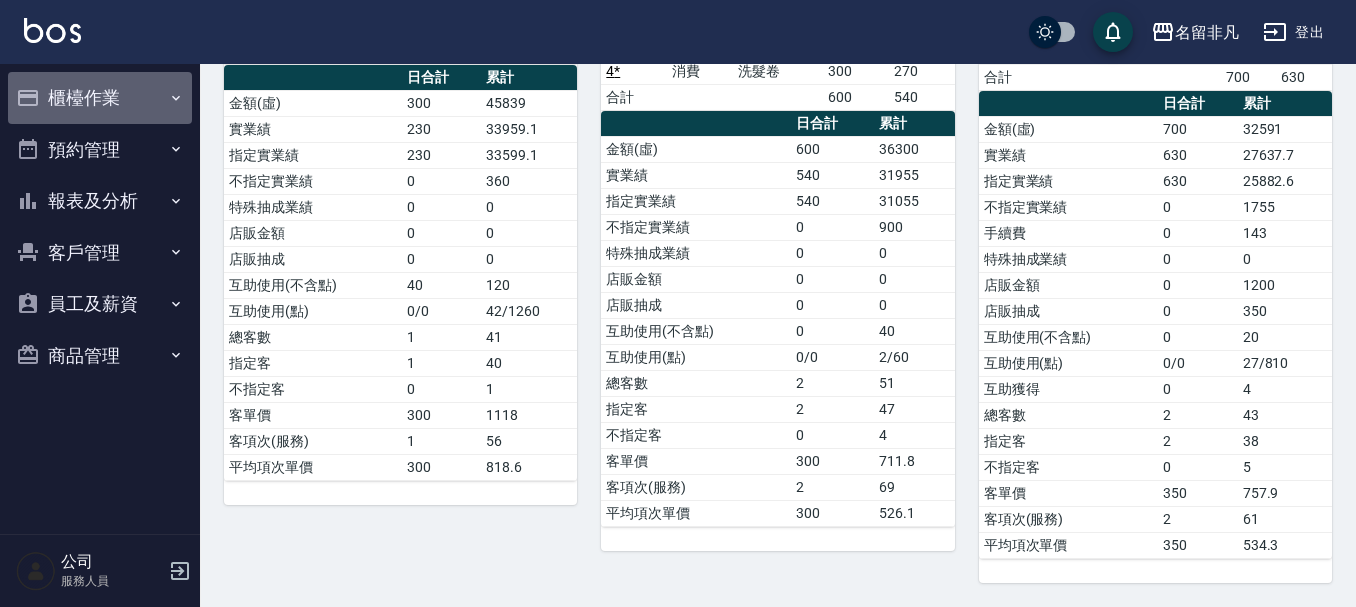 click on "櫃檯作業" at bounding box center [100, 98] 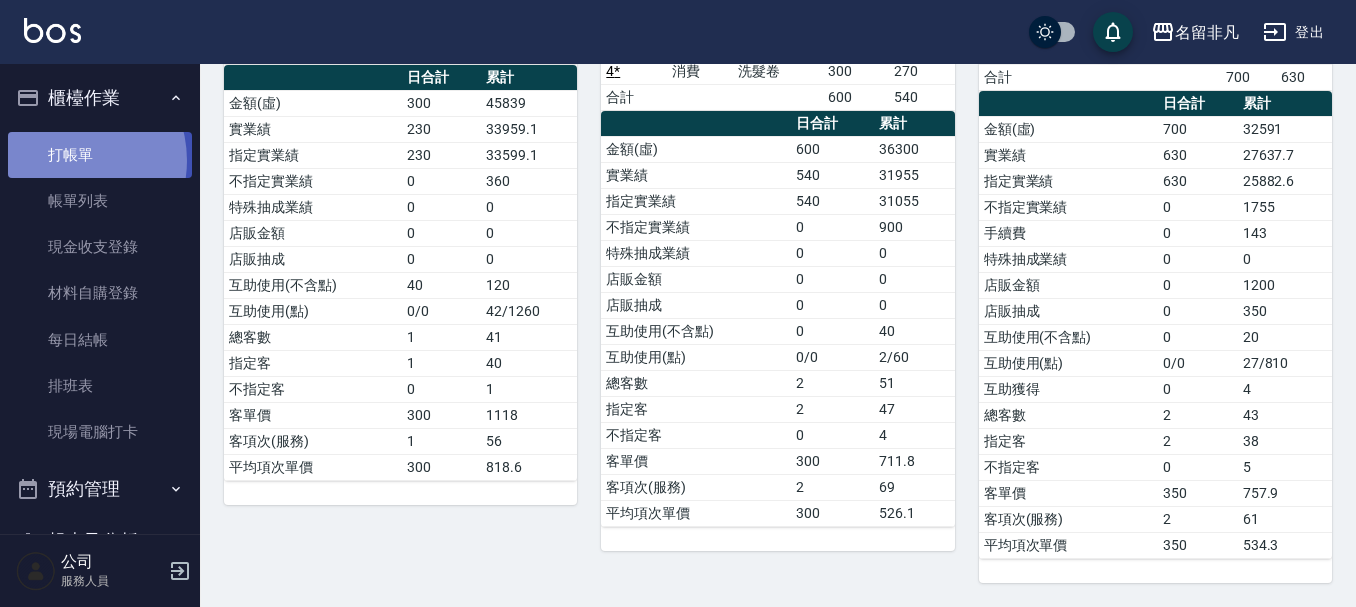 click on "打帳單" at bounding box center (100, 155) 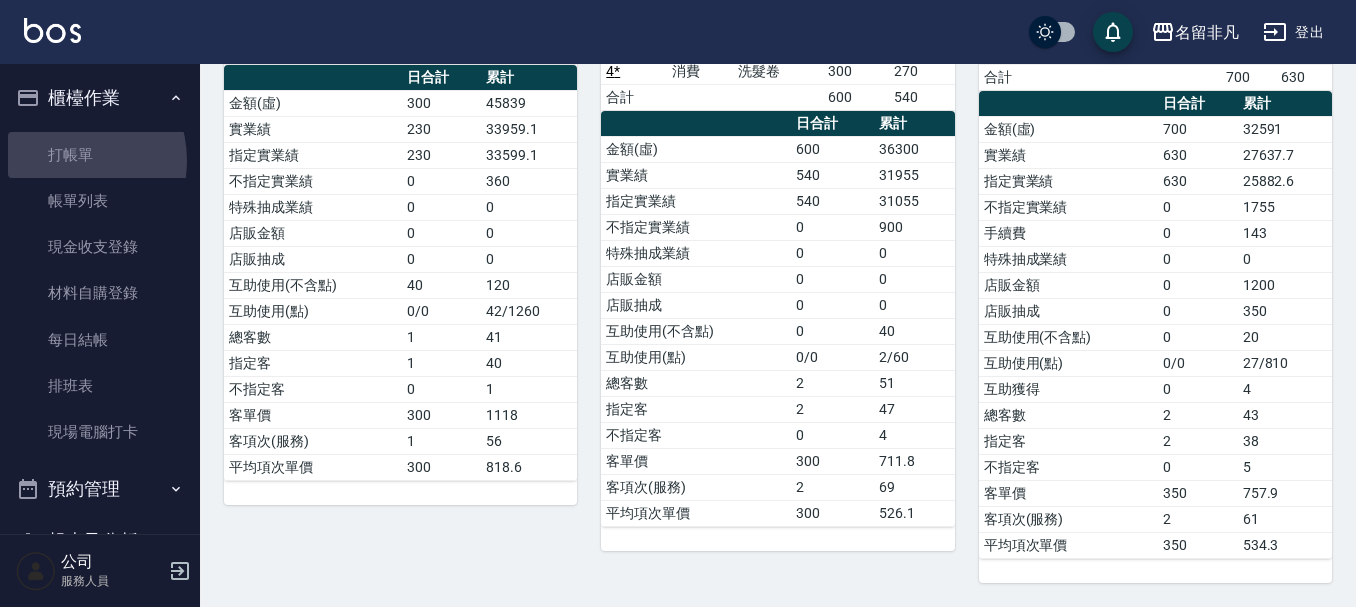 scroll, scrollTop: 0, scrollLeft: 0, axis: both 